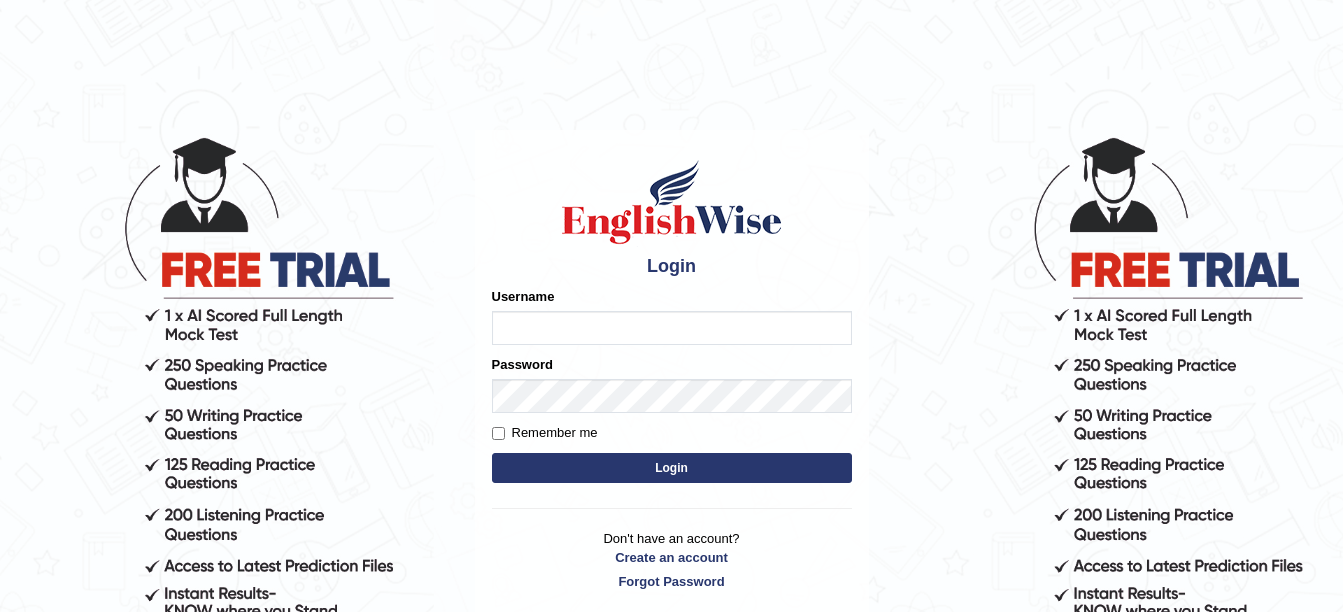 scroll, scrollTop: 0, scrollLeft: 0, axis: both 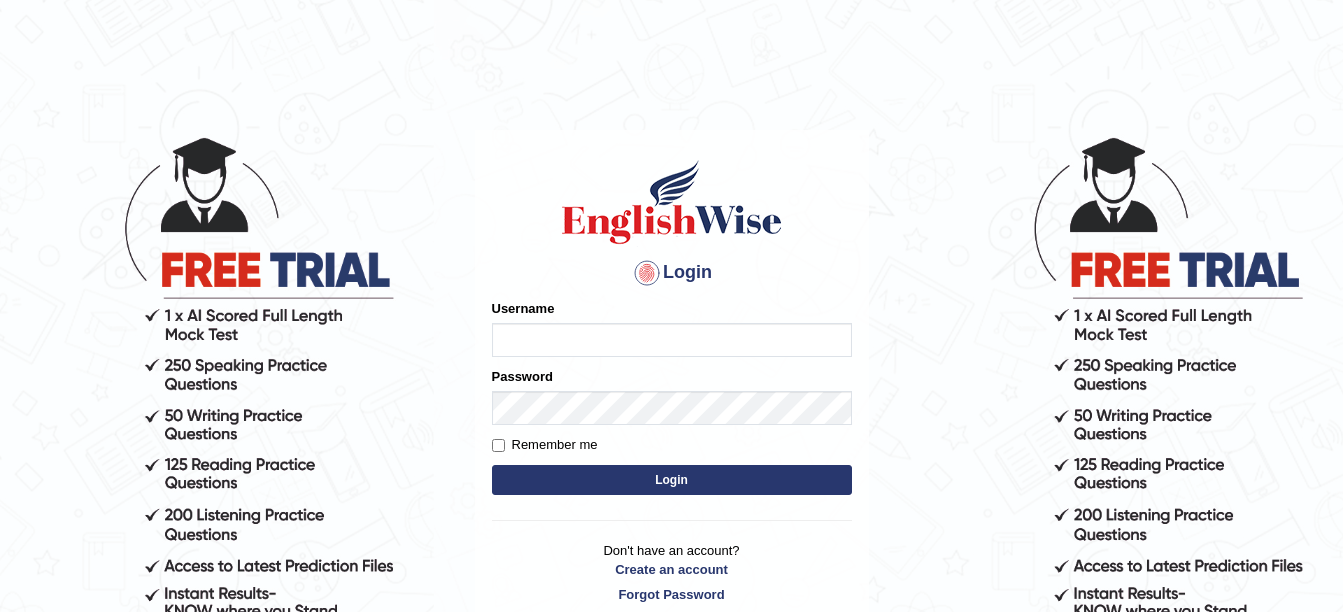type on "amitpandey_parramatta" 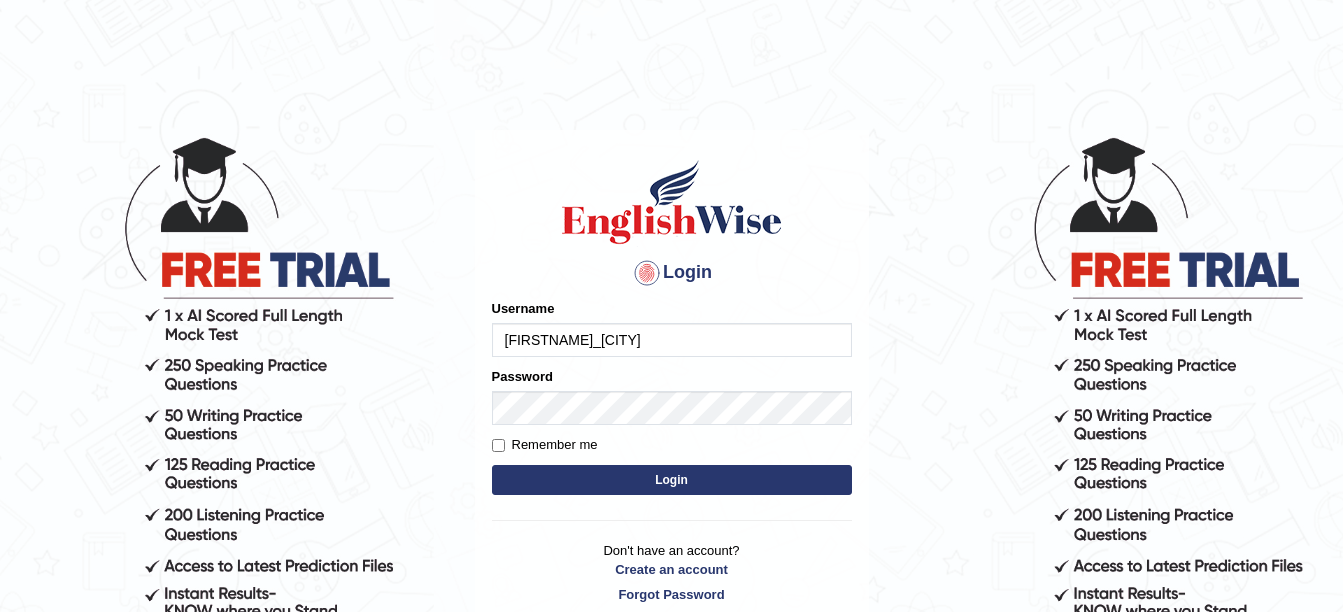 click on "Login" at bounding box center (672, 480) 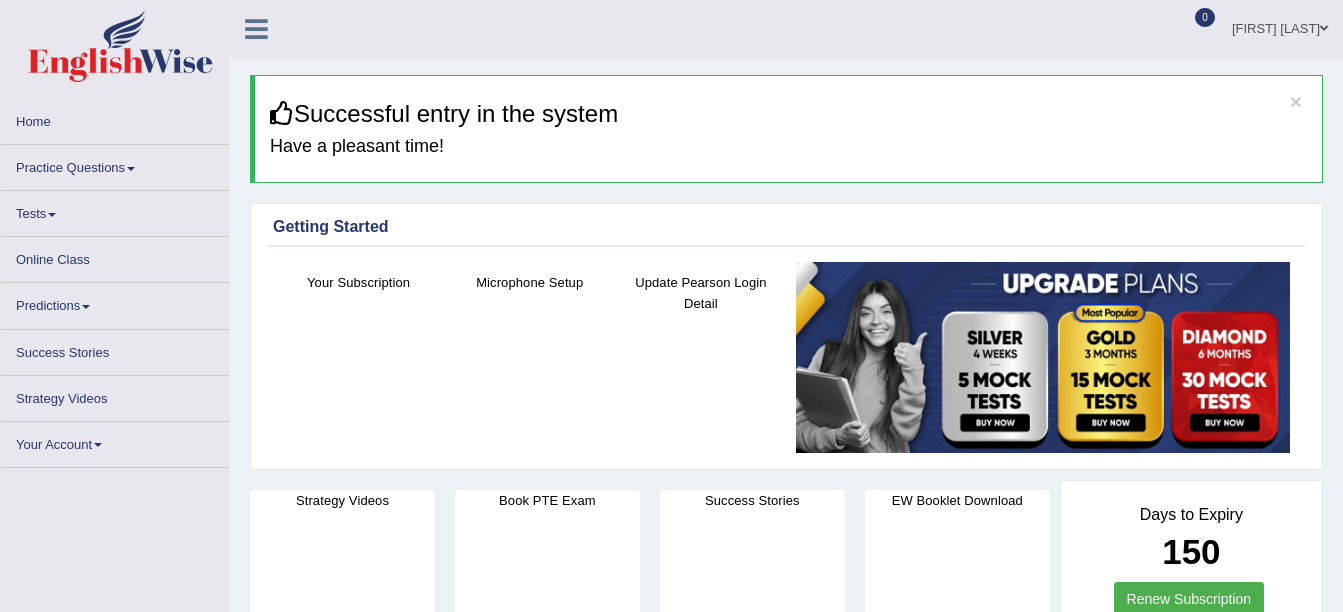 scroll, scrollTop: 0, scrollLeft: 0, axis: both 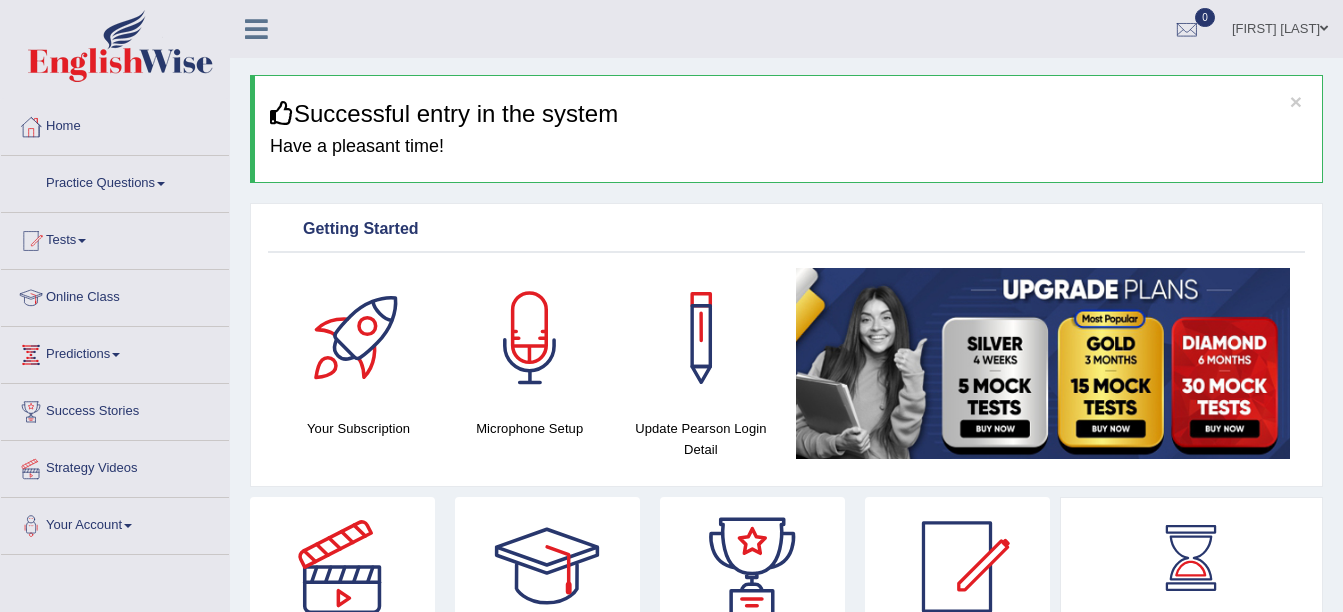 click at bounding box center [161, 184] 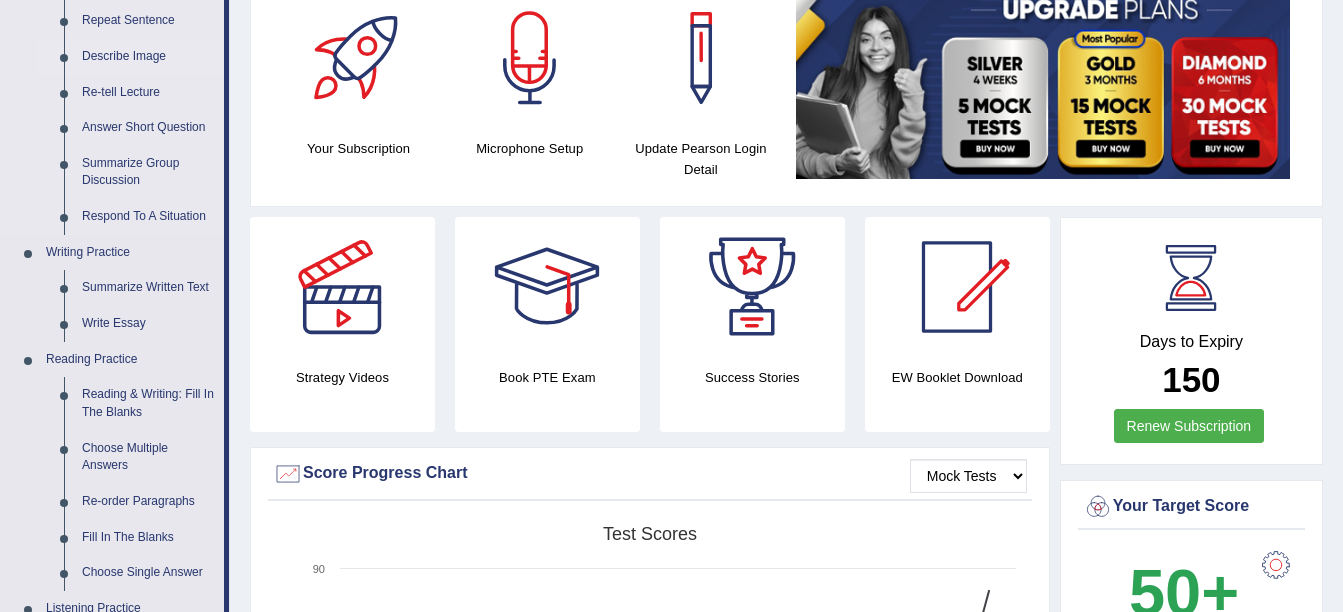 scroll, scrollTop: 281, scrollLeft: 0, axis: vertical 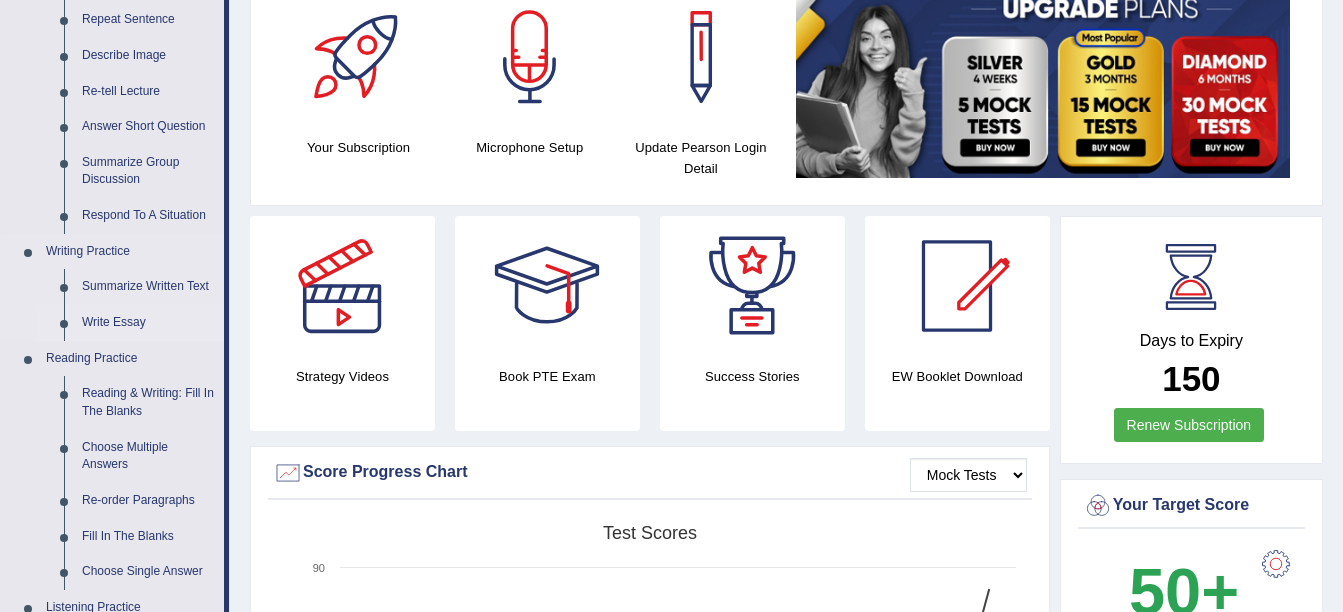 click on "Write Essay" at bounding box center [148, 323] 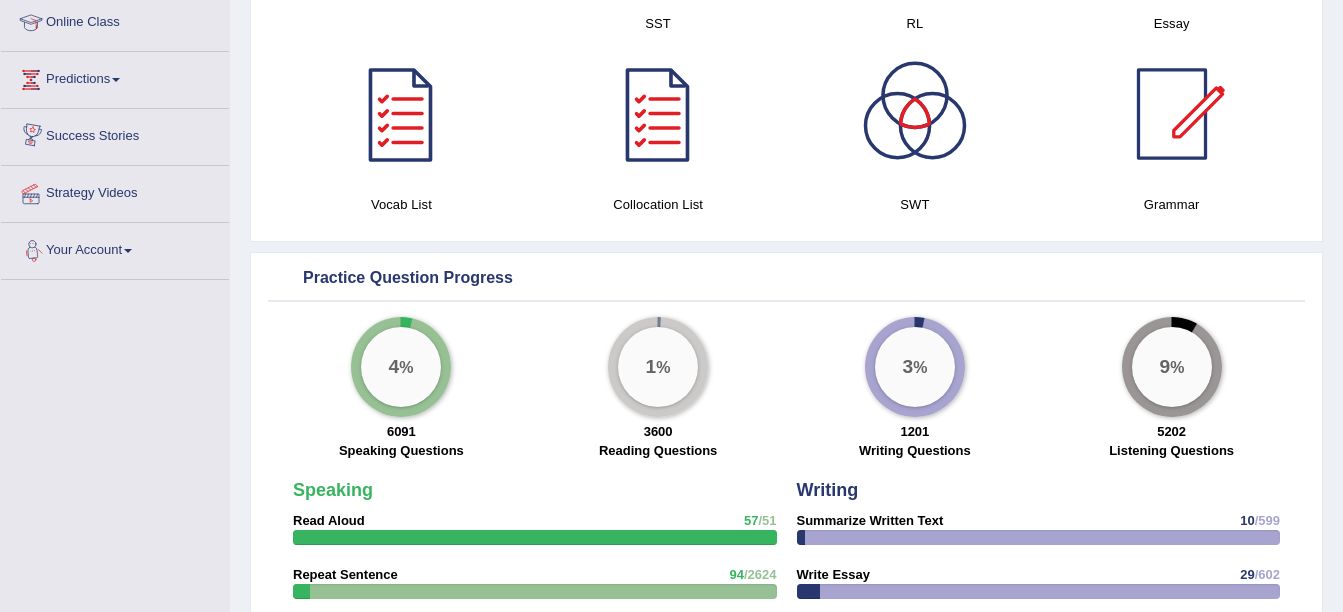 scroll, scrollTop: 1340, scrollLeft: 0, axis: vertical 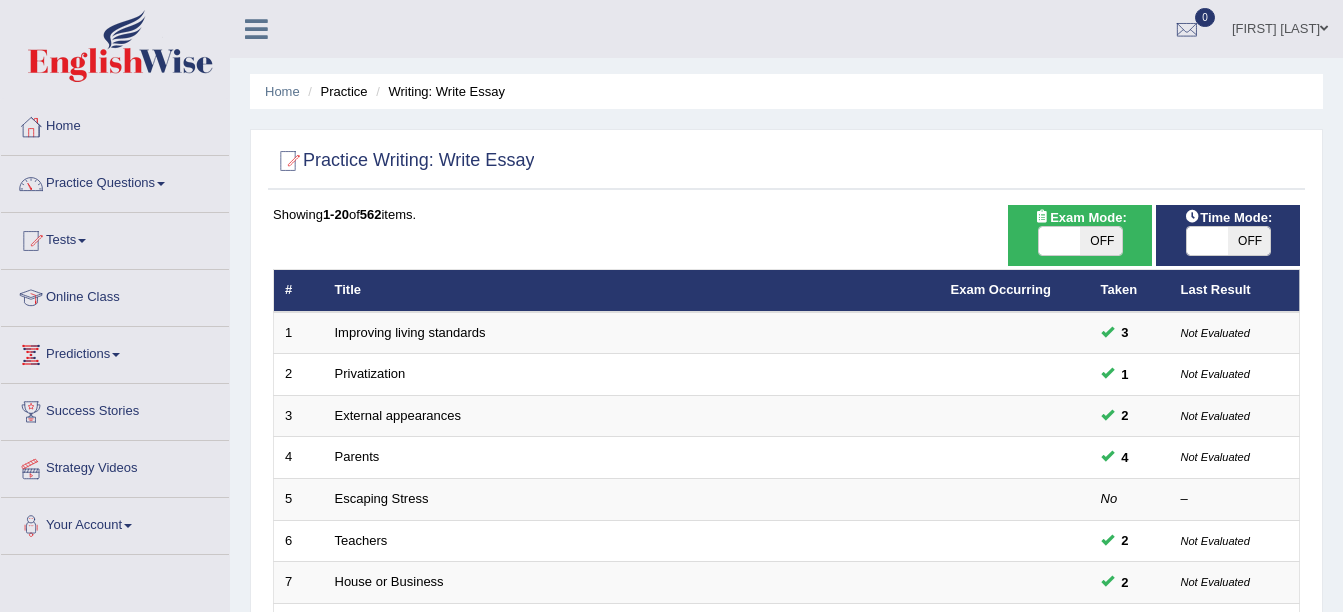 click on "OFF" at bounding box center [1101, 241] 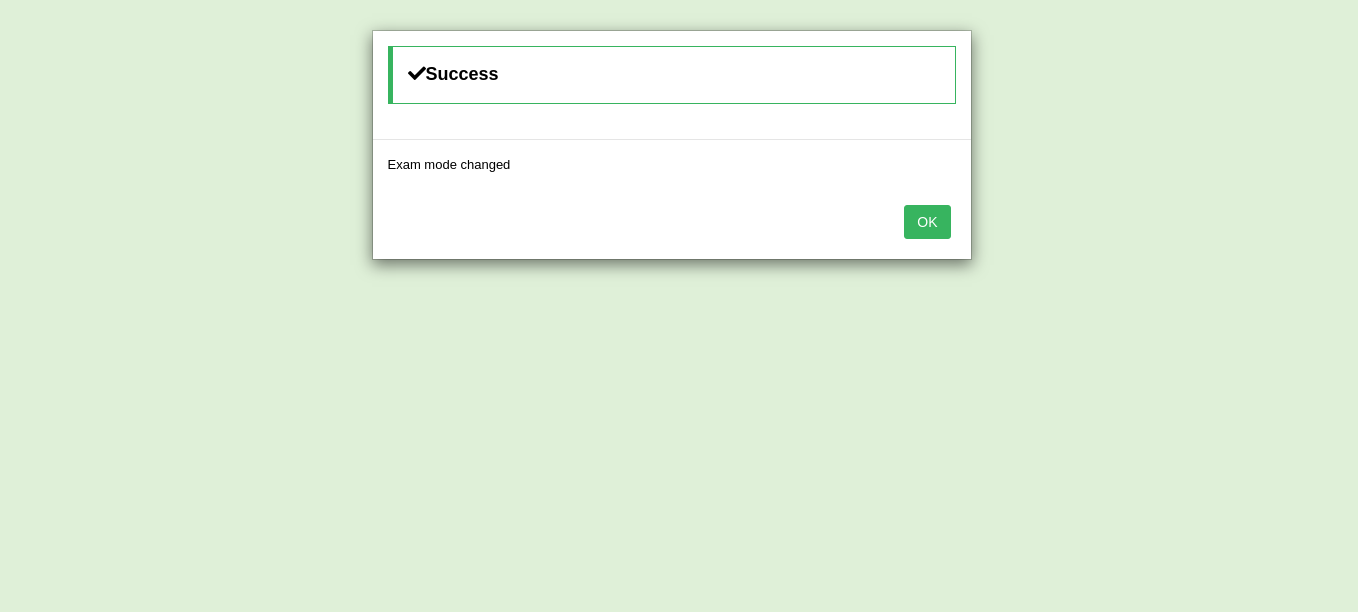 click on "OK" at bounding box center [927, 222] 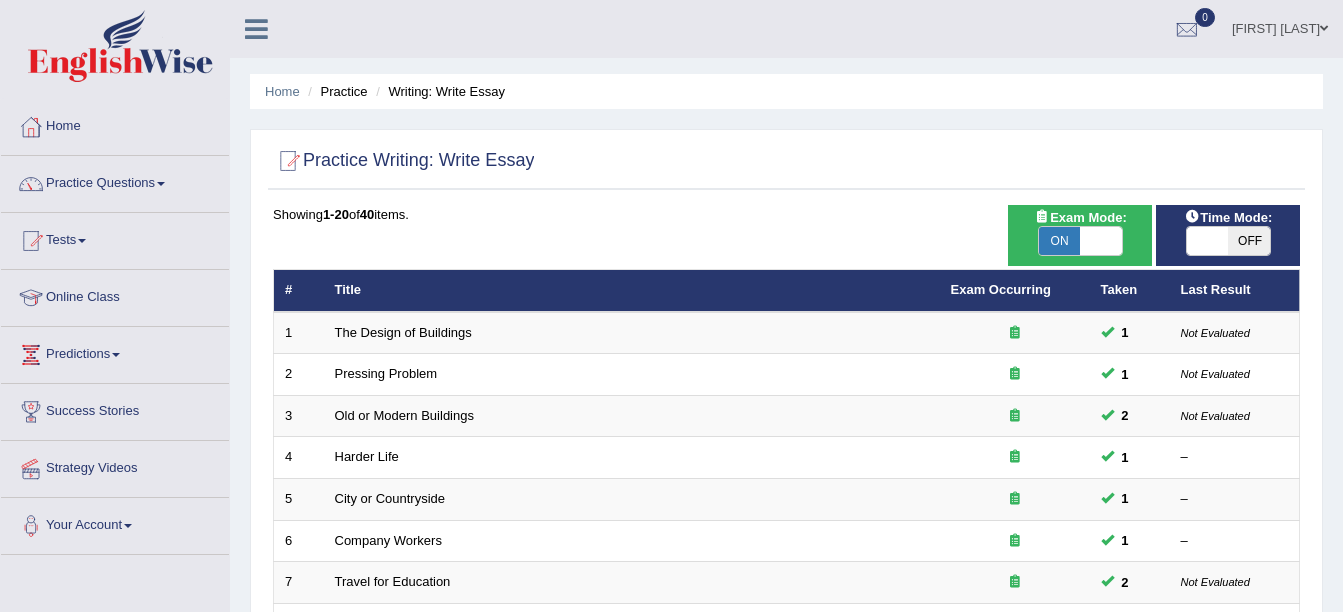 scroll, scrollTop: 0, scrollLeft: 0, axis: both 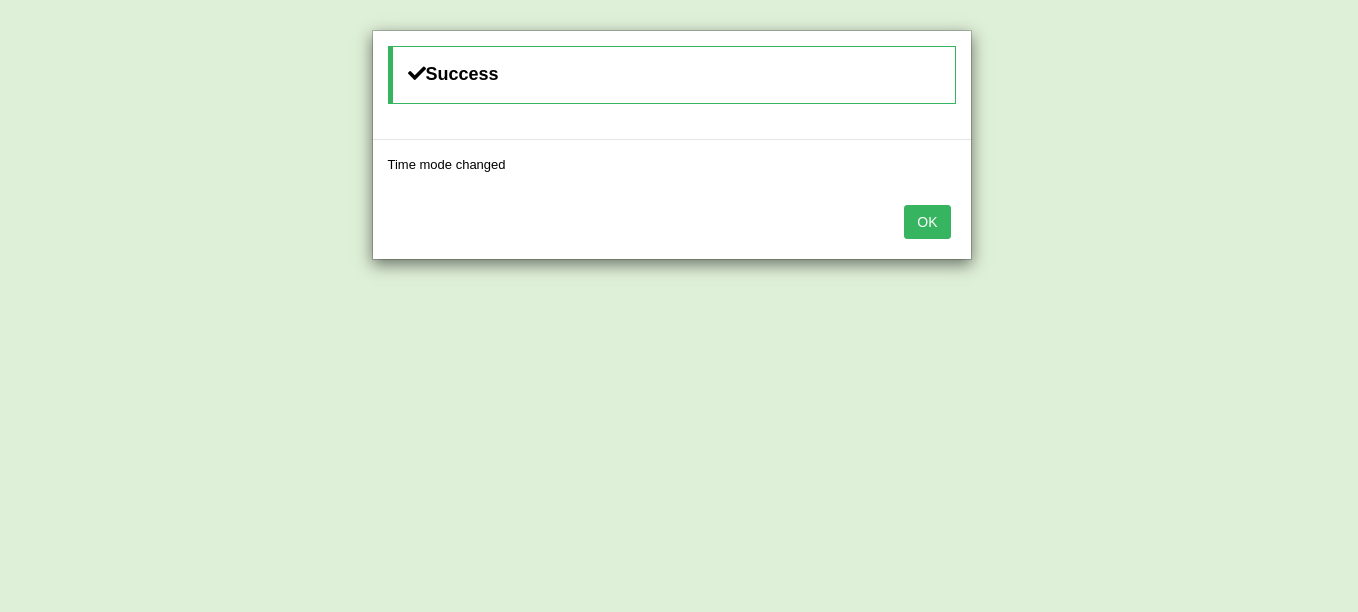 click on "OK" at bounding box center [927, 222] 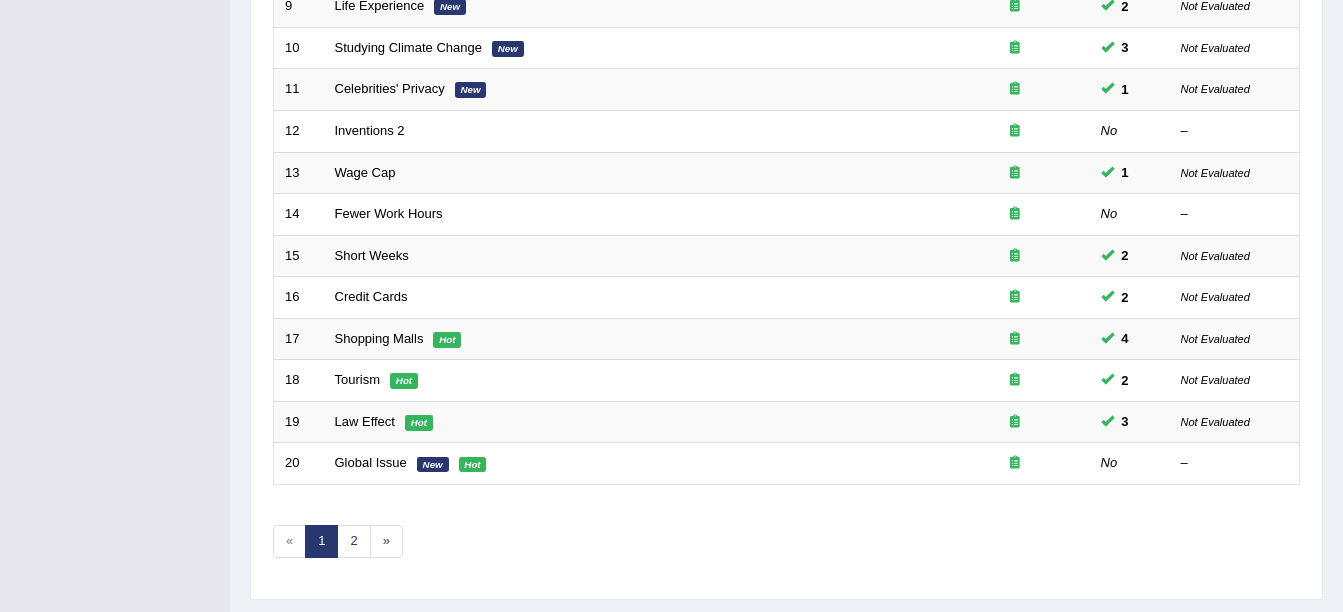 scroll, scrollTop: 660, scrollLeft: 0, axis: vertical 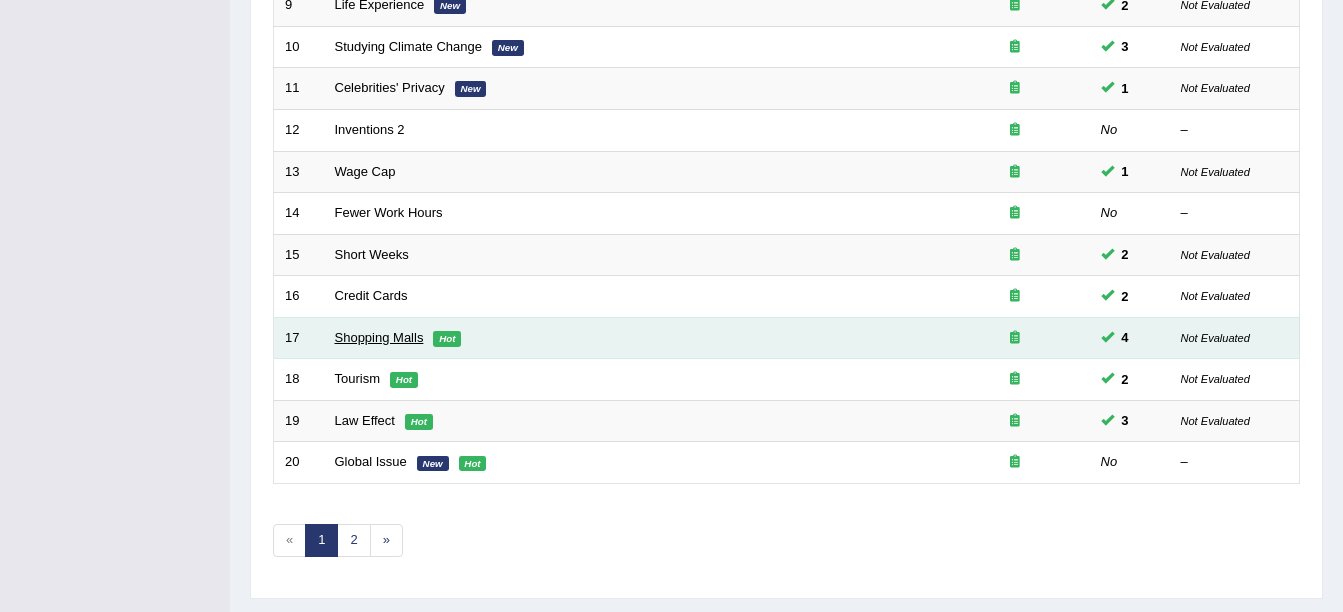 click on "Shopping Malls" at bounding box center [379, 337] 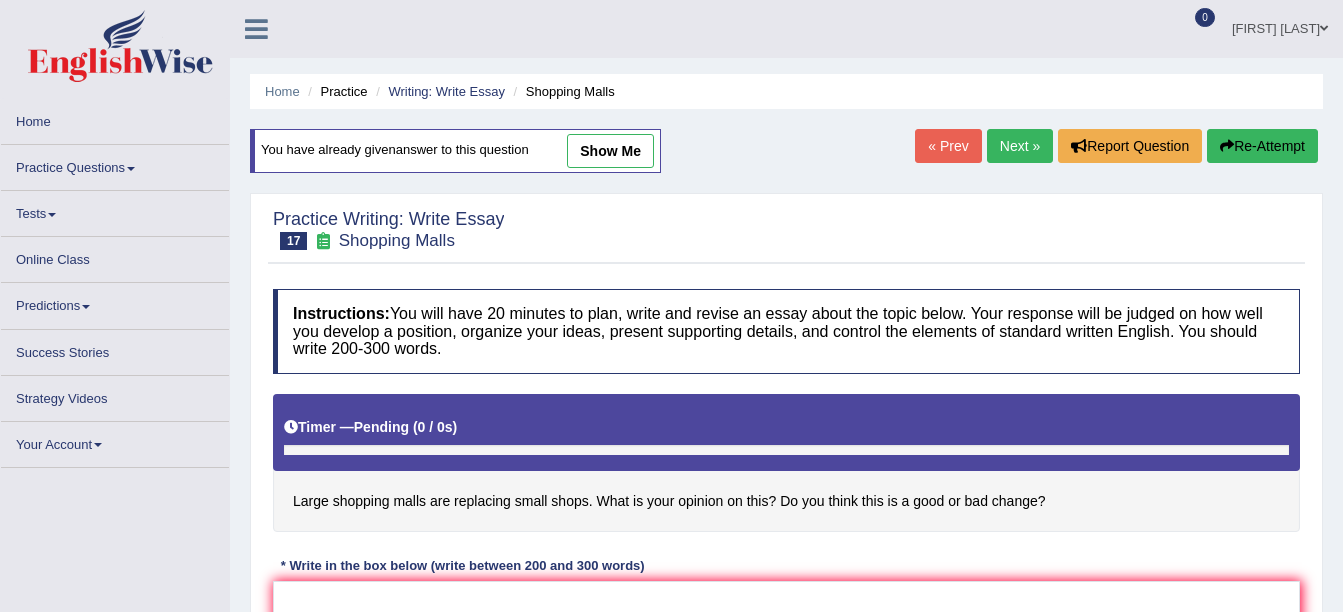 scroll, scrollTop: 0, scrollLeft: 0, axis: both 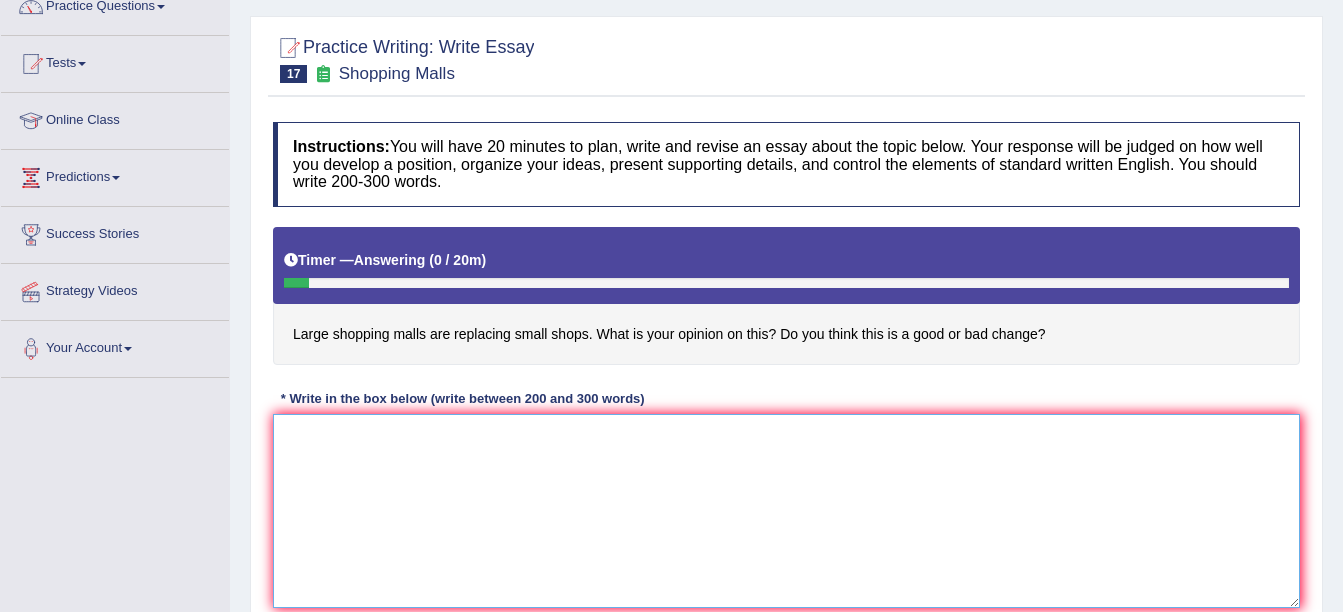 click at bounding box center [786, 511] 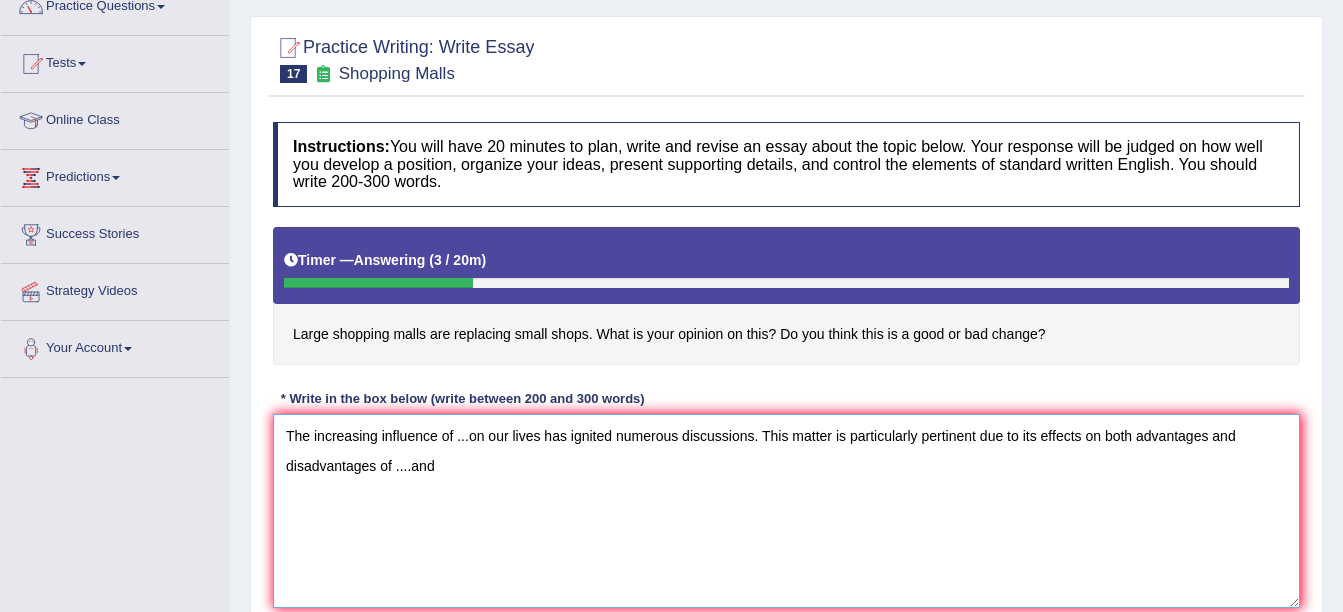 click on "The increasing influence of ...on our lives has ignited numerous discussions. This matter is particularly pertinent due to its effects on both advantages and disadvantages of ....and" at bounding box center [786, 511] 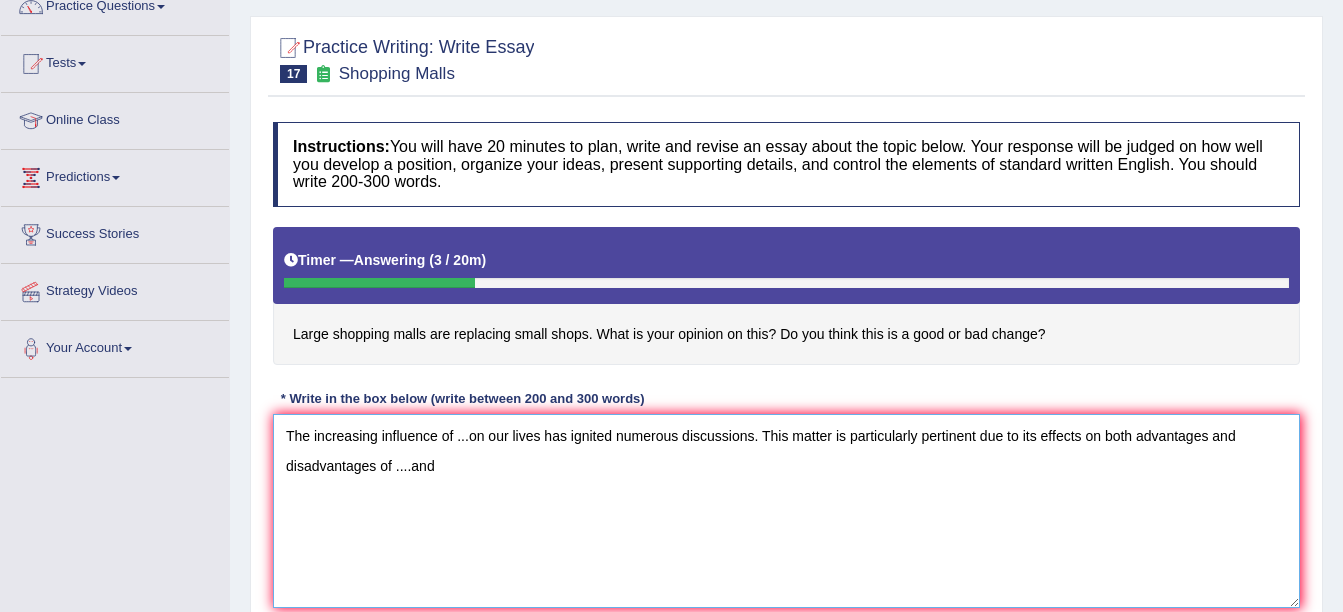 click on "The increasing influence of ...on our lives has ignited numerous discussions. This matter is particularly pertinent due to its effects on both advantages and disadvantages of ....and" at bounding box center (786, 511) 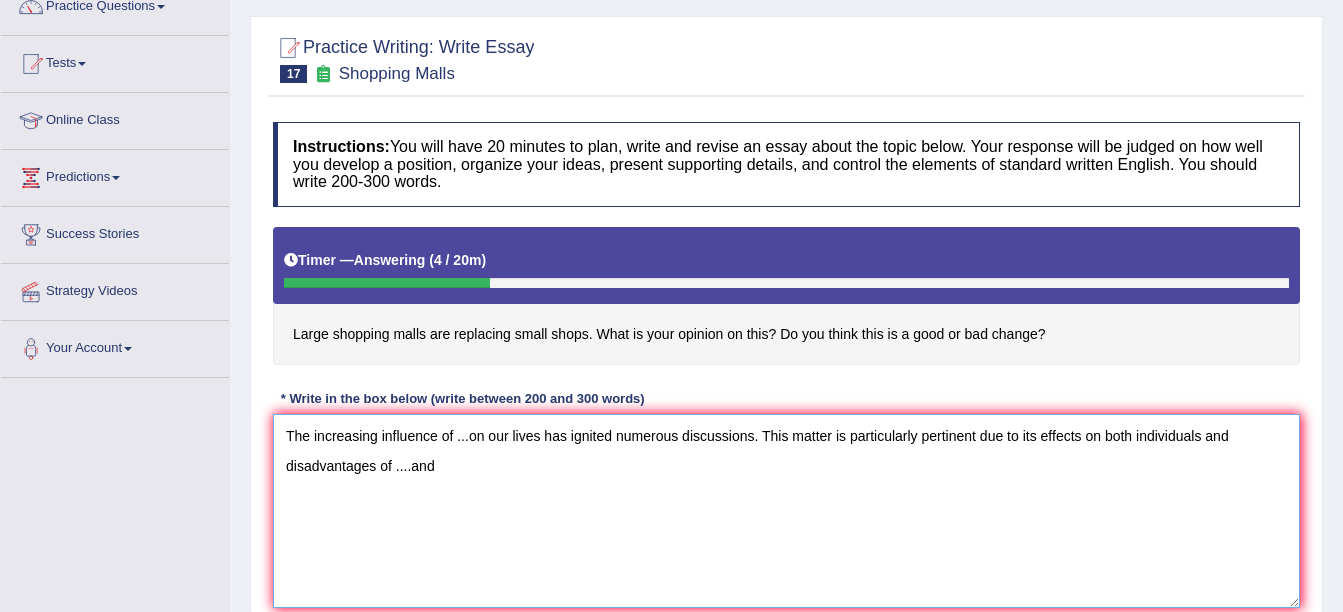 click on "The increasing influence of ...on our lives has ignited numerous discussions. This matter is particularly pertinent due to its effects on both individuals and disadvantages of ....and" at bounding box center [786, 511] 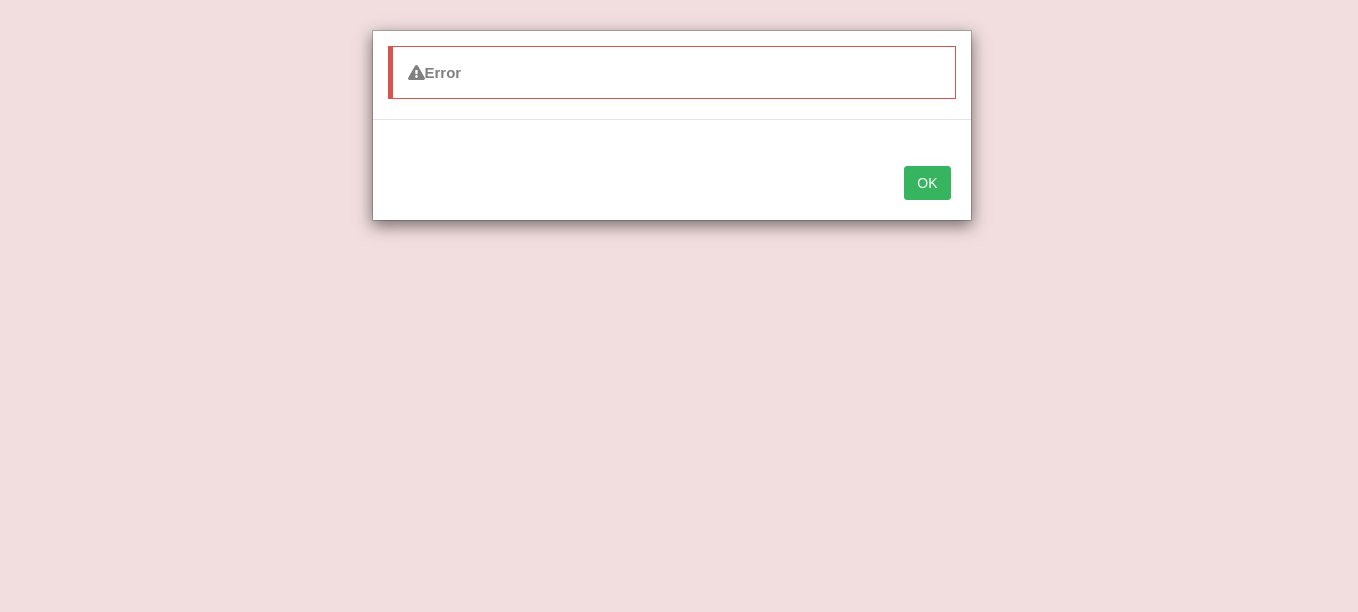 click on "OK" at bounding box center (927, 183) 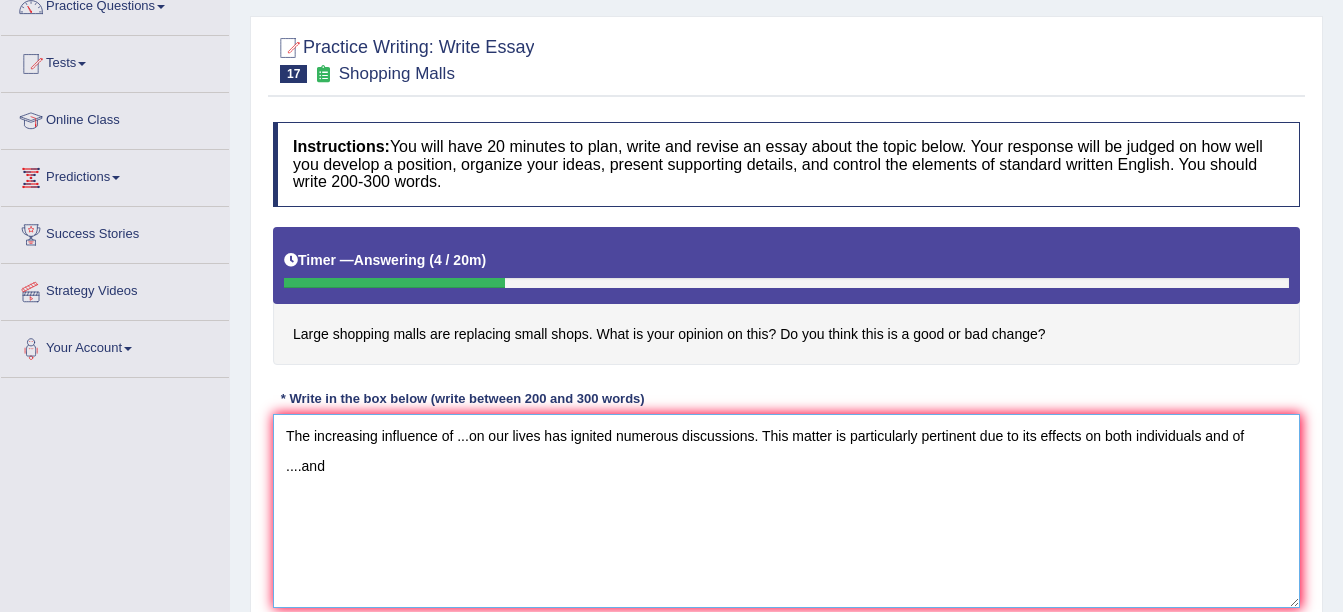 click on "The increasing influence of ...on our lives has ignited numerous discussions. This matter is particularly pertinent due to its effects on both individuals and of ....and" at bounding box center (786, 511) 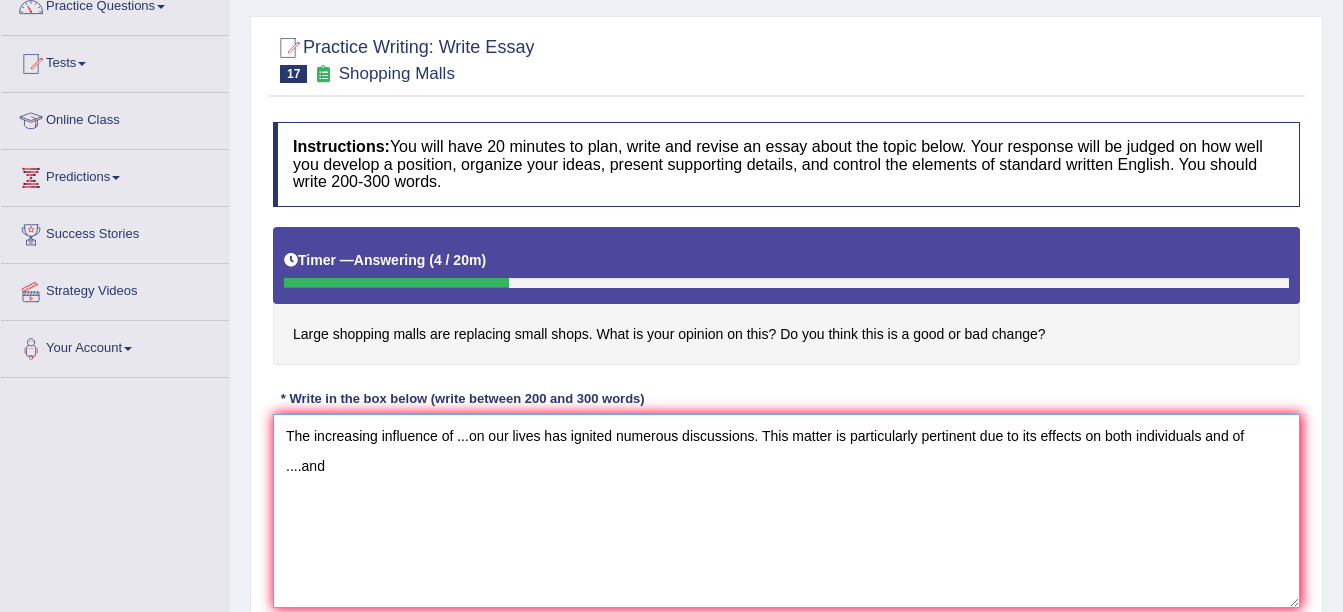 drag, startPoint x: 337, startPoint y: 467, endPoint x: 272, endPoint y: 434, distance: 72.89719 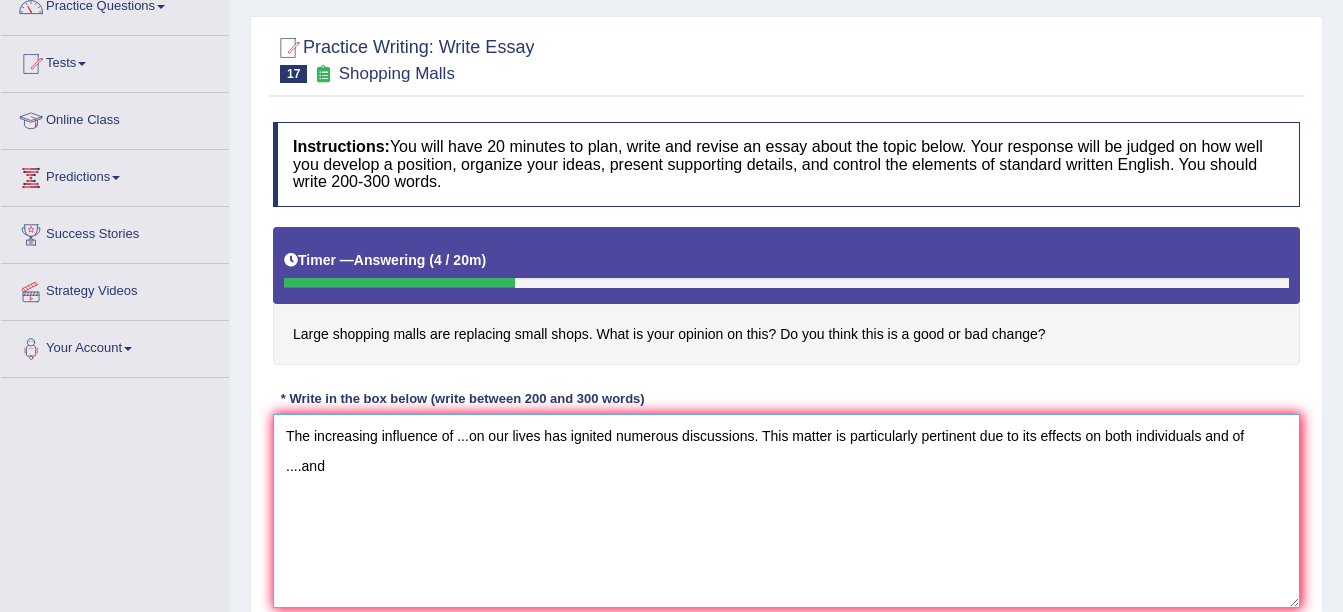 click on "The increasing influence of ...on our lives has ignited numerous discussions. This matter is particularly pertinent due to its effects on both individuals and of ....and" at bounding box center [786, 511] 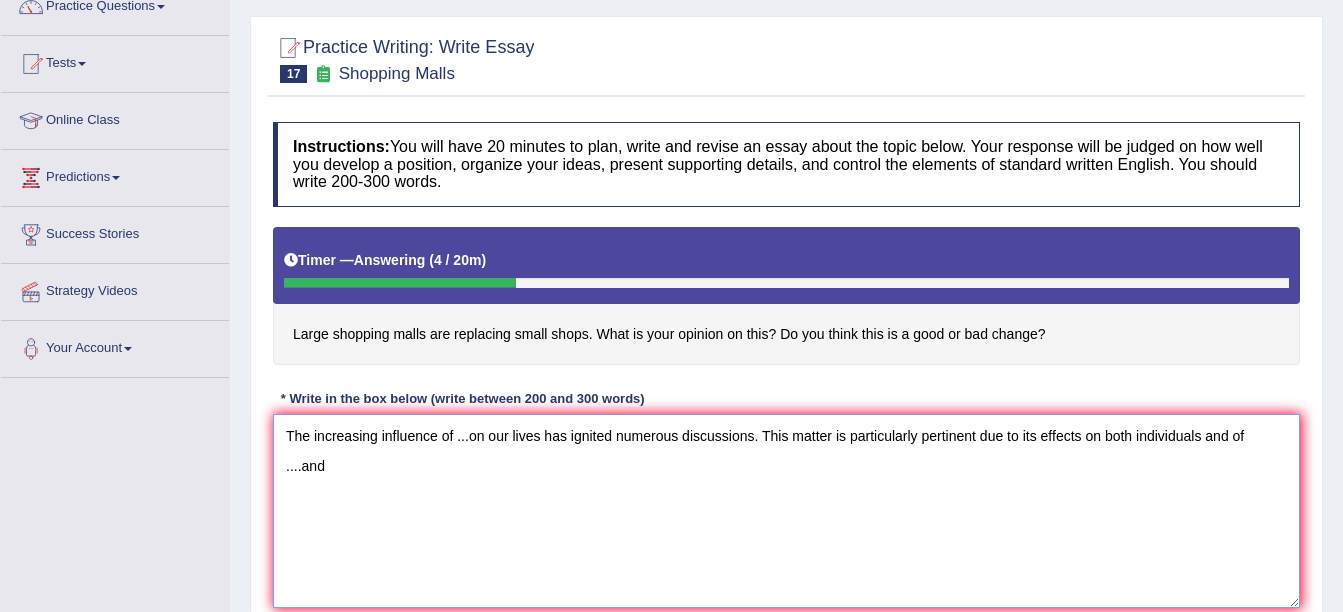 paste on "The increasing influence of ...on our lives has ignited numerous discussions. This matter is particularly pertinent due to its effects on both individuals and of ....and" 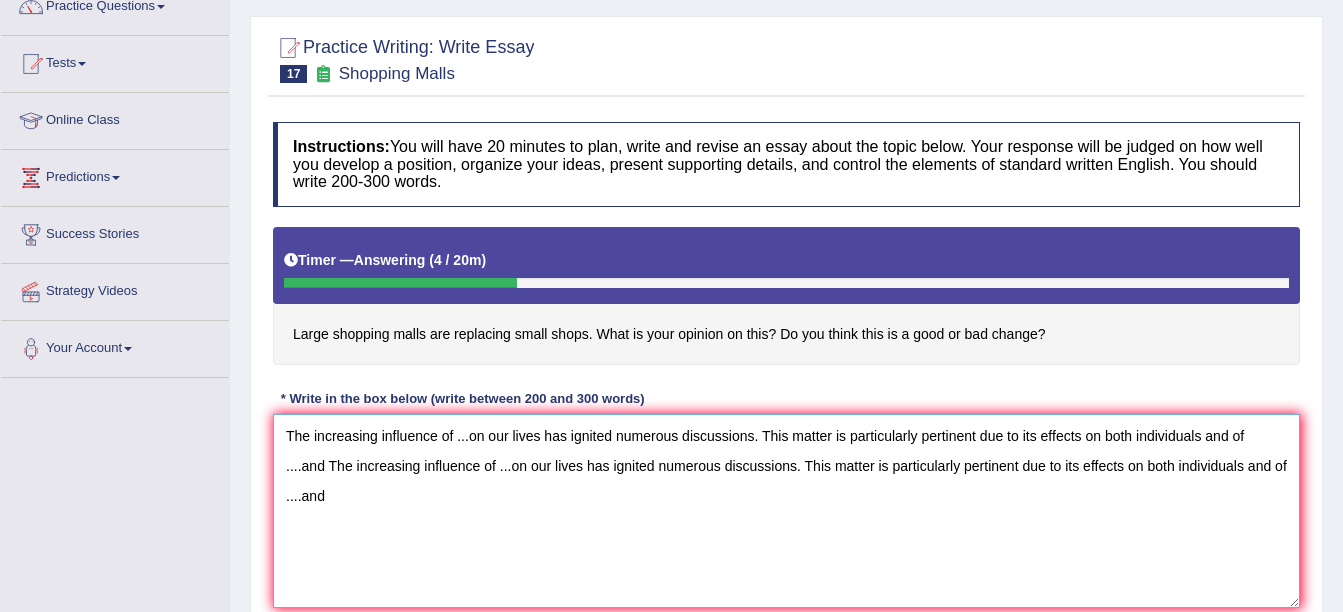 paste on "The increasing influence of ...on our lives has ignited numerous discussions. This matter is particularly pertinent due to its effects on both individuals and of ....and" 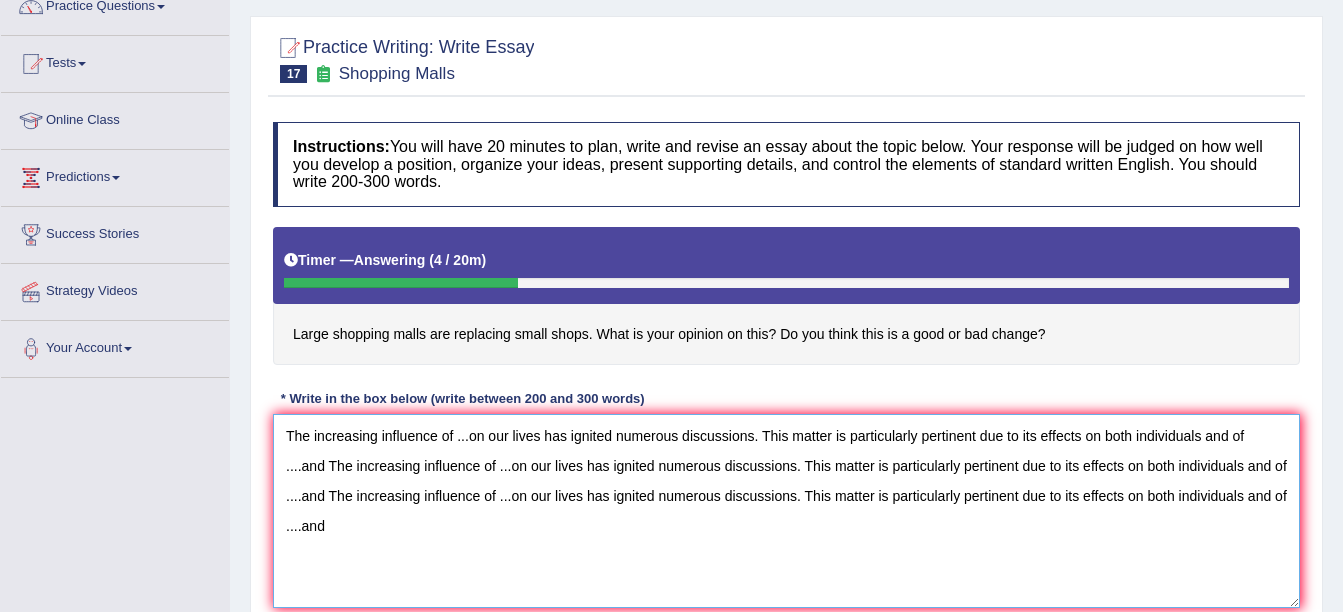 paste on "The increasing influence of ...on our lives has ignited numerous discussions. This matter is particularly pertinent due to its effects on both individuals and of ....and" 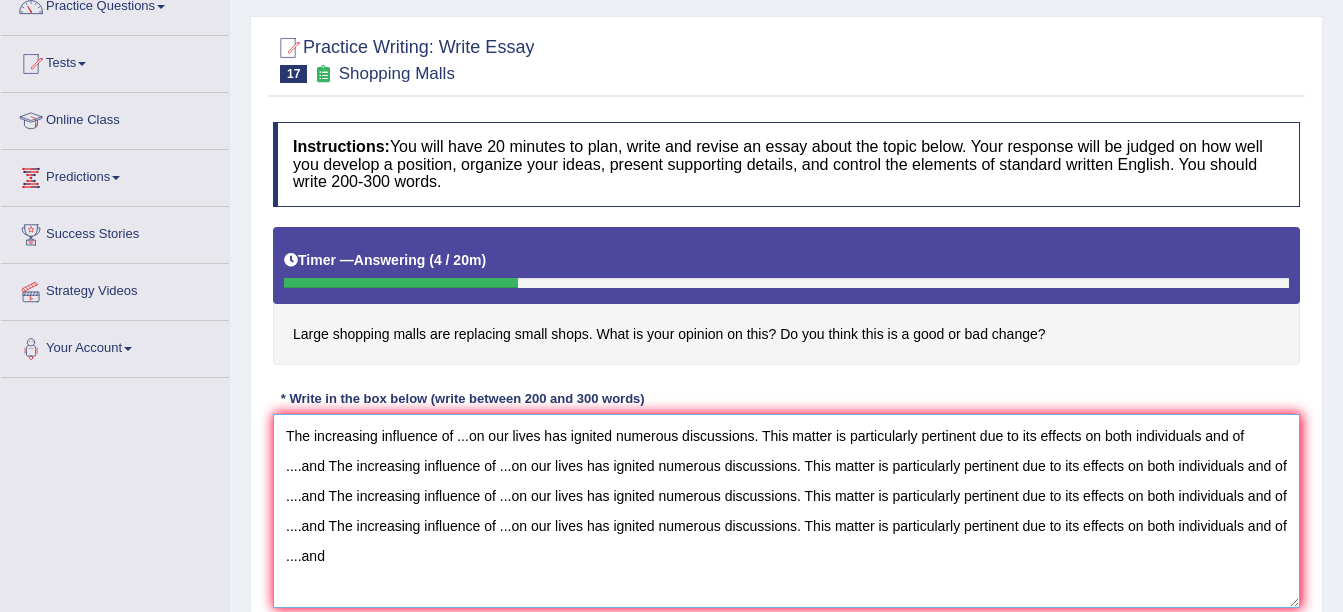 paste on "The increasing influence of ...on our lives has ignited numerous discussions. This matter is particularly pertinent due to its effects on both individuals and of ....and" 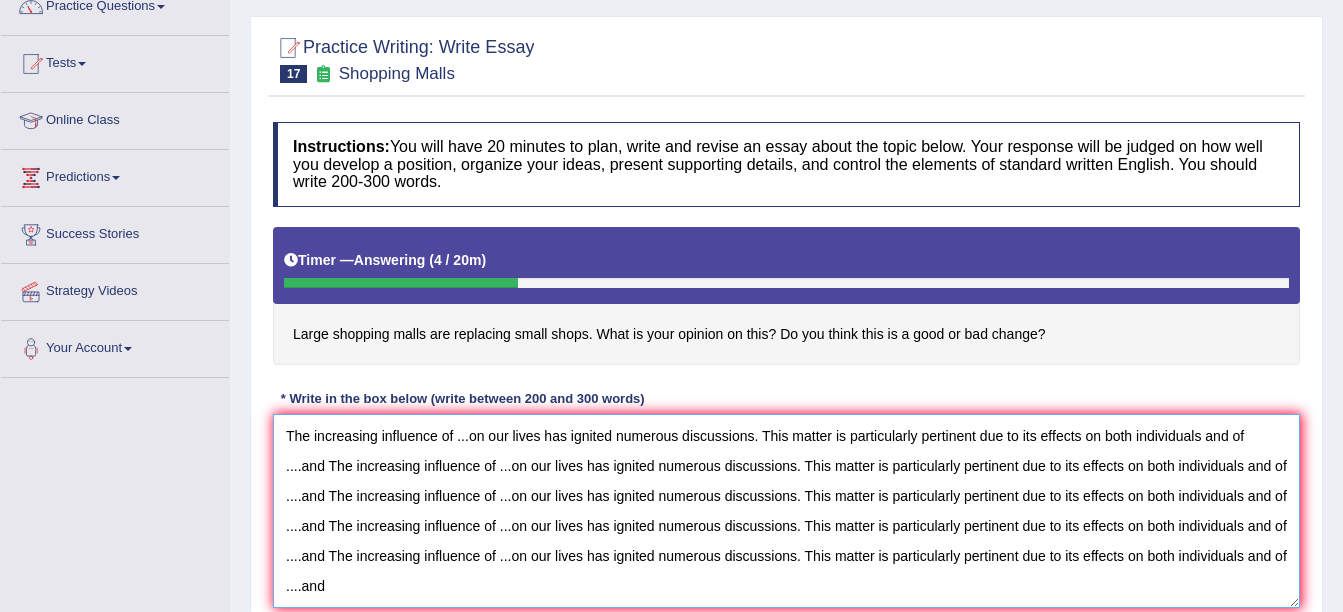 paste on "The increasing influence of ...on our lives has ignited numerous discussions. This matter is particularly pertinent due to its effects on both individuals and of ....and" 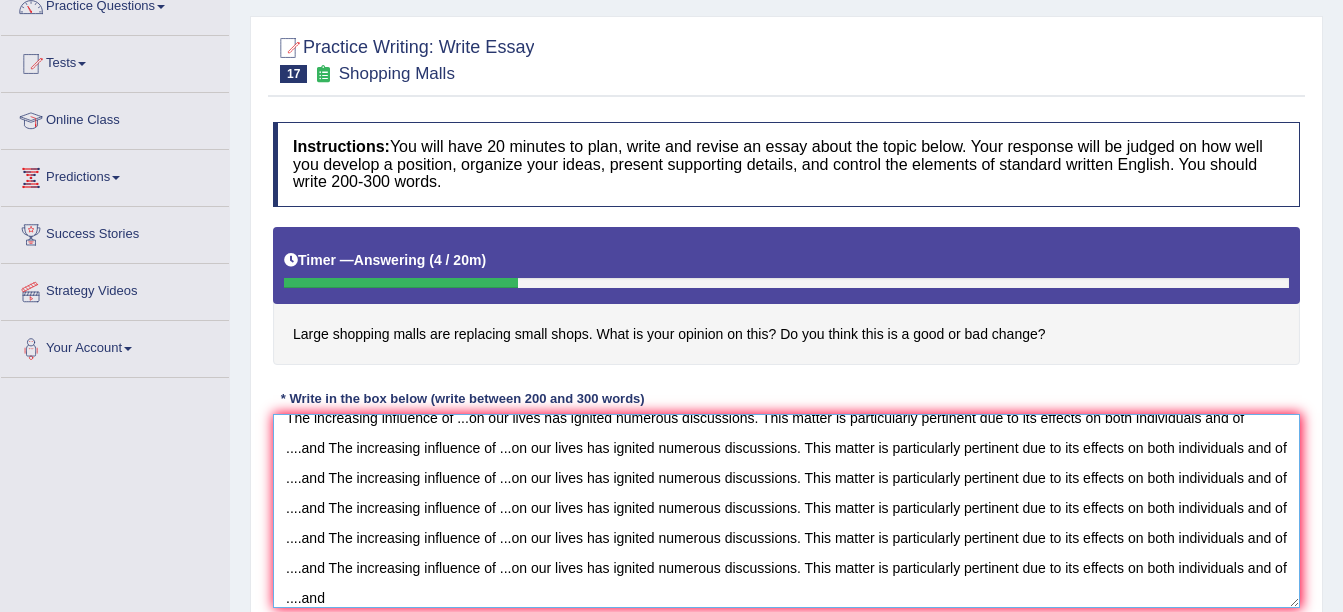 paste on "The increasing influence of ...on our lives has ignited numerous discussions. This matter is particularly pertinent due to its effects on both individuals and of ....and" 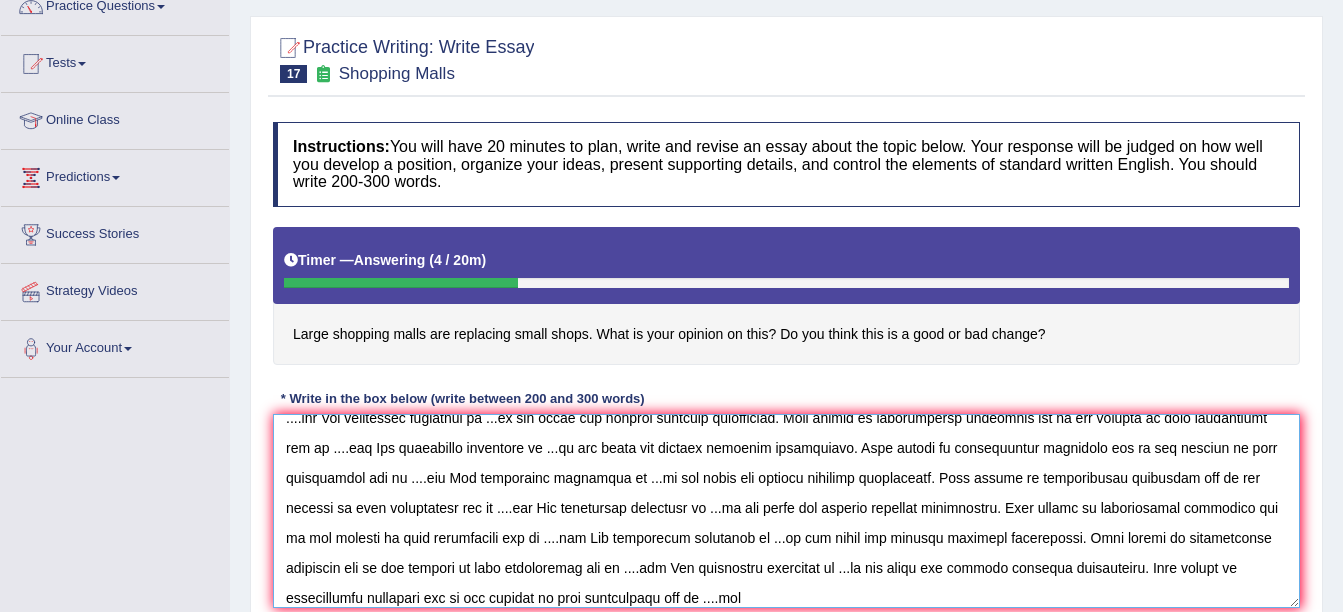 paste on "The increasing influence of ...on our lives has ignited numerous discussions. This matter is particularly pertinent due to its effects on both individuals and of ....and" 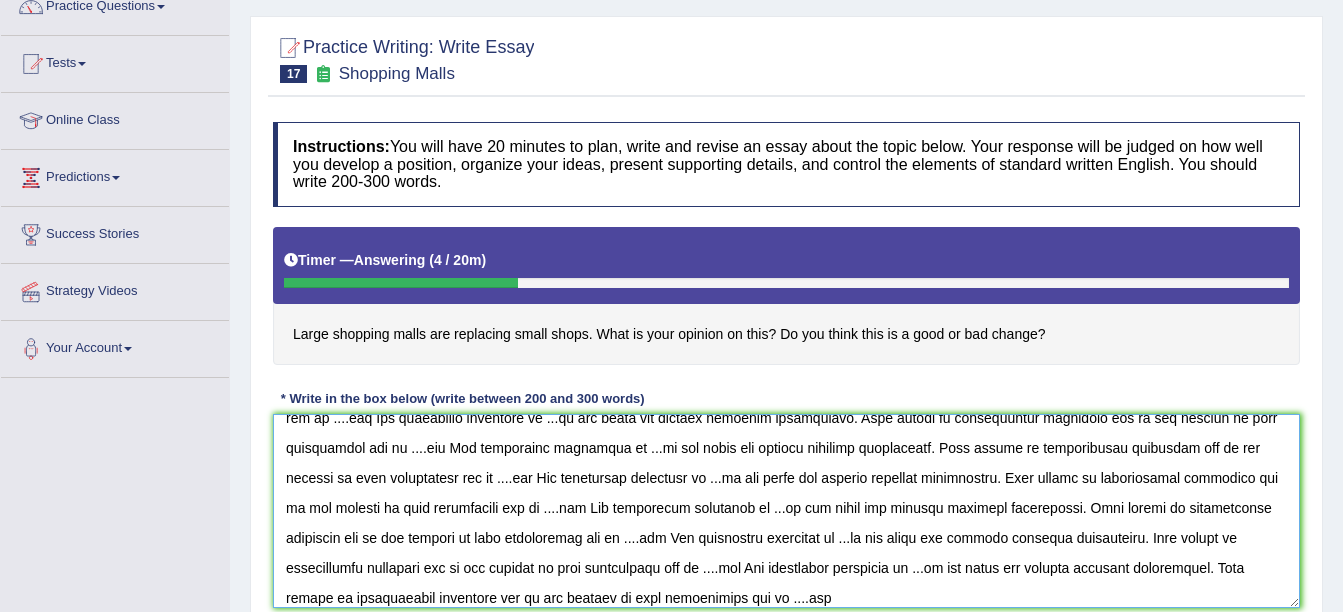 paste on "The increasing influence of ...on our lives has ignited numerous discussions. This matter is particularly pertinent due to its effects on both individuals and of ....and" 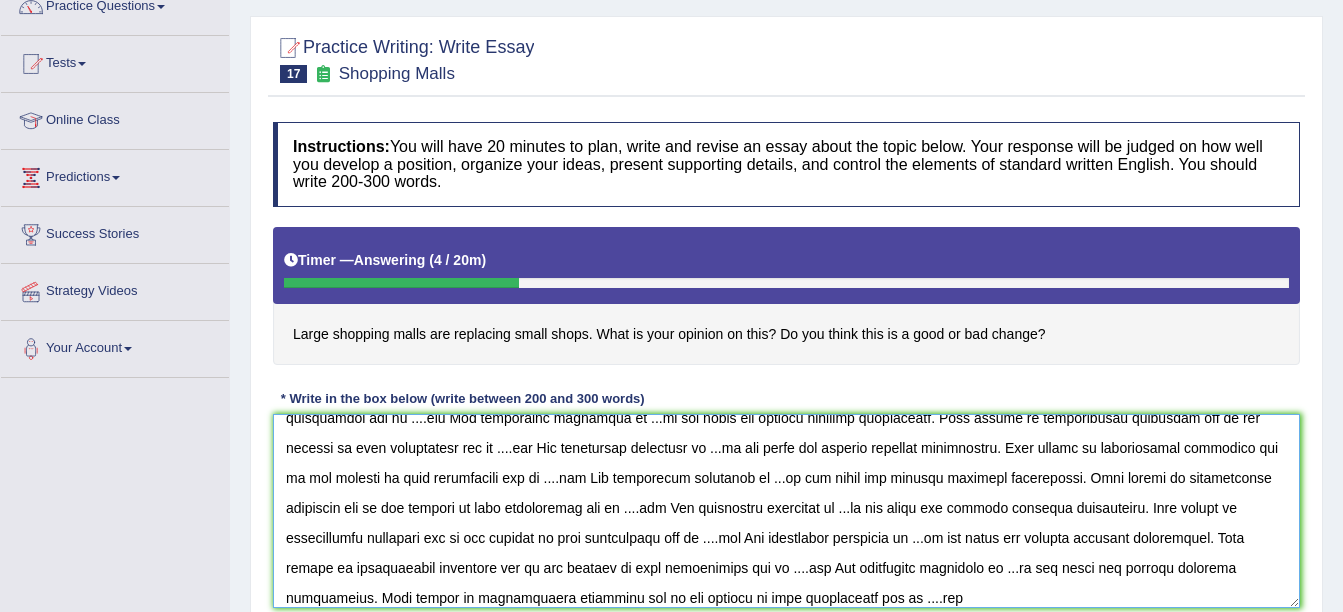 paste on "The increasing influence of ...on our lives has ignited numerous discussions. This matter is particularly pertinent due to its effects on both individuals and of ....and" 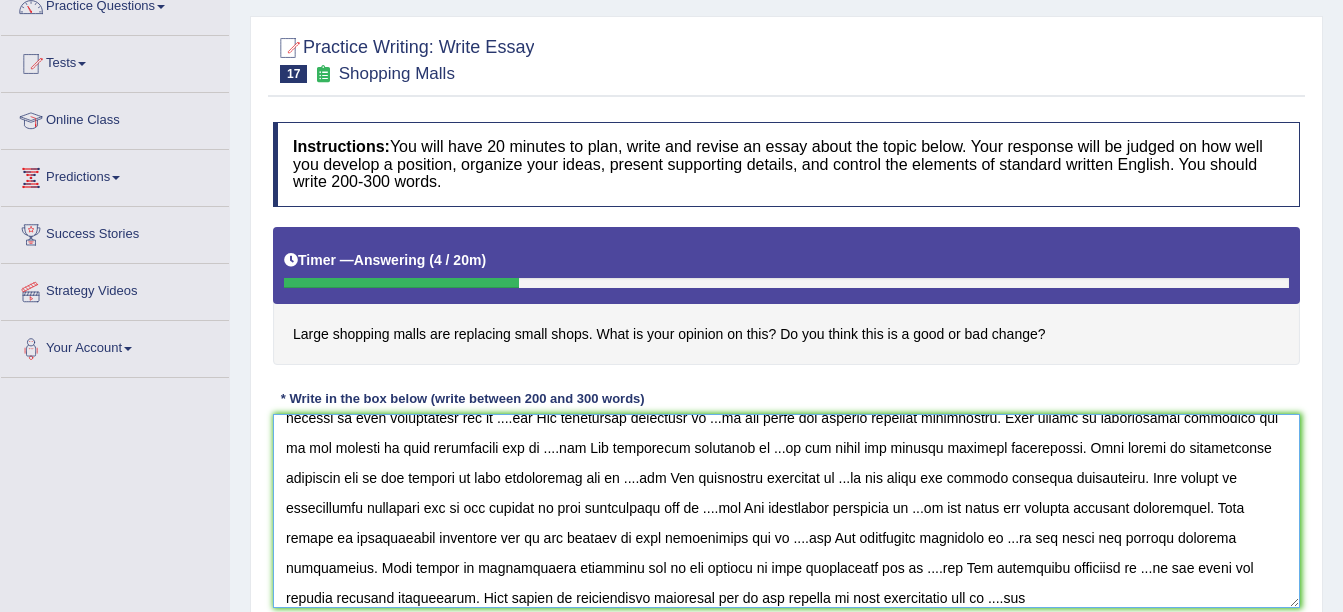 paste on "The increasing influence of ...on our lives has ignited numerous discussions. This matter is particularly pertinent due to its effects on both individuals and of ....and" 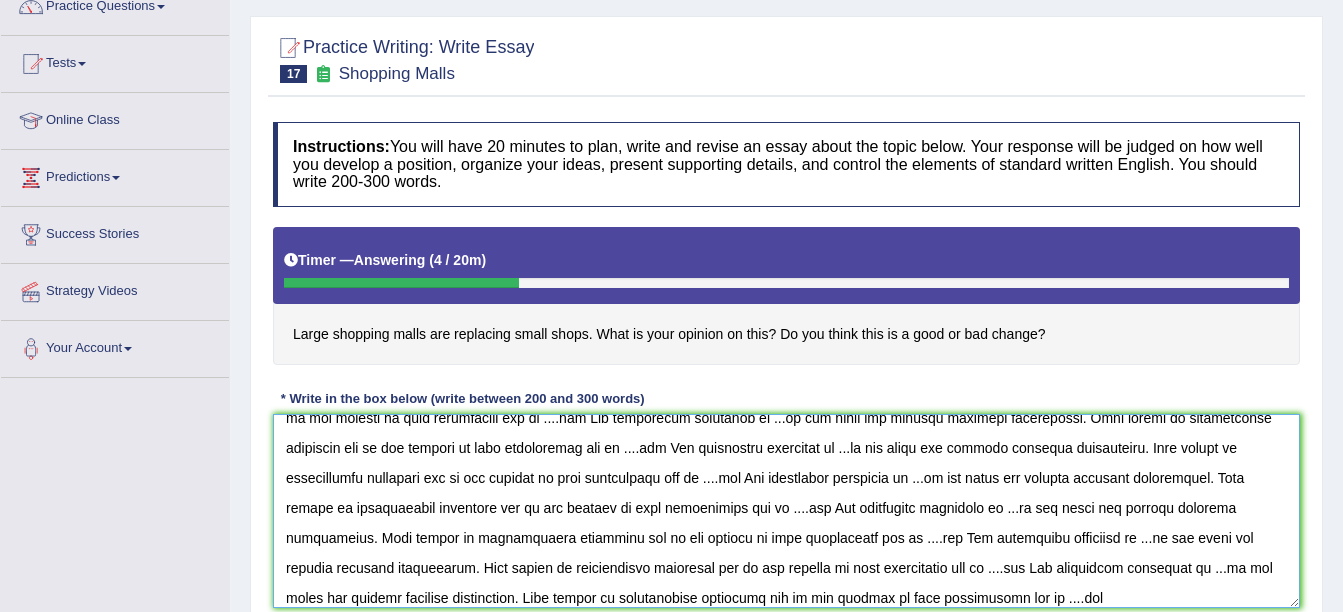 paste on "The increasing influence of ...on our lives has ignited numerous discussions. This matter is particularly pertinent due to its effects on both individuals and of ....and" 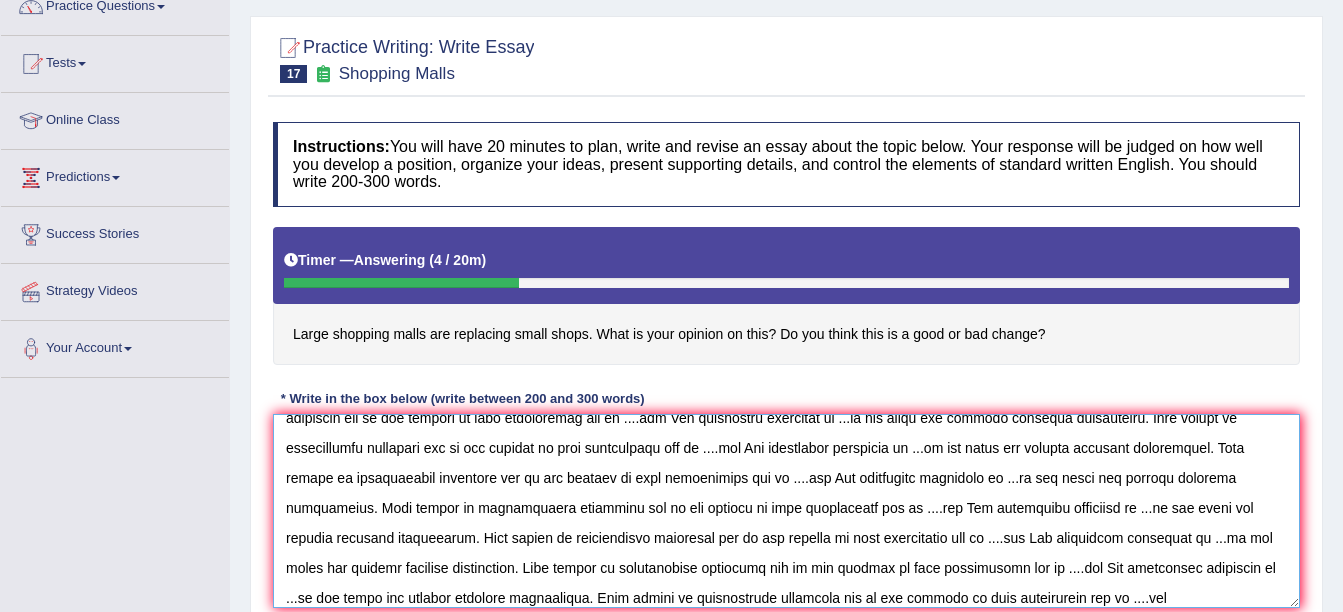 paste on "The increasing influence of ...on our lives has ignited numerous discussions. This matter is particularly pertinent due to its effects on both individuals and of ....and" 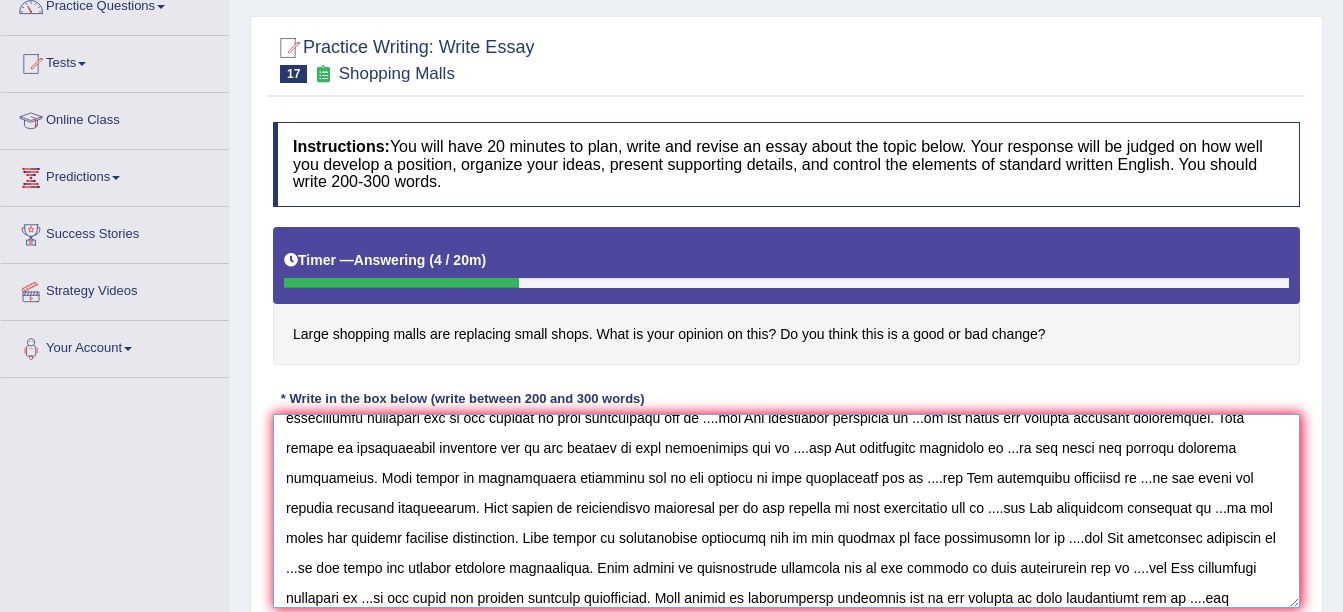 paste on "The increasing influence of ...on our lives has ignited numerous discussions. This matter is particularly pertinent due to its effects on both individuals and of ....and" 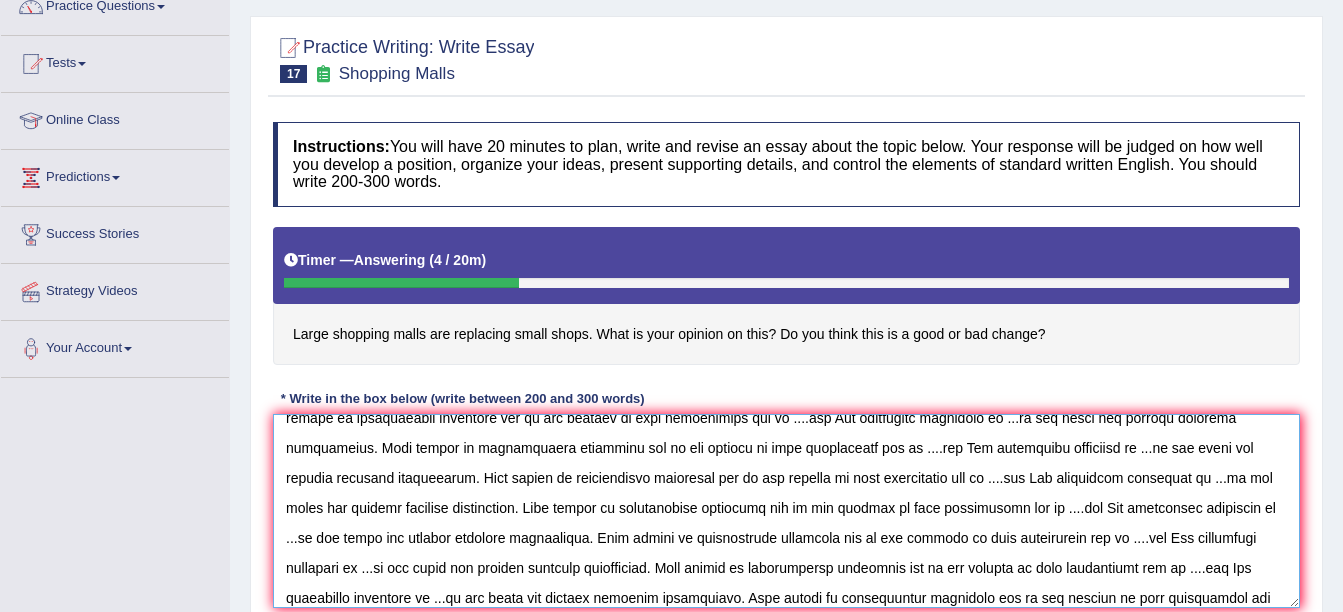 paste on "The increasing influence of ...on our lives has ignited numerous discussions. This matter is particularly pertinent due to its effects on both individuals and of ....and" 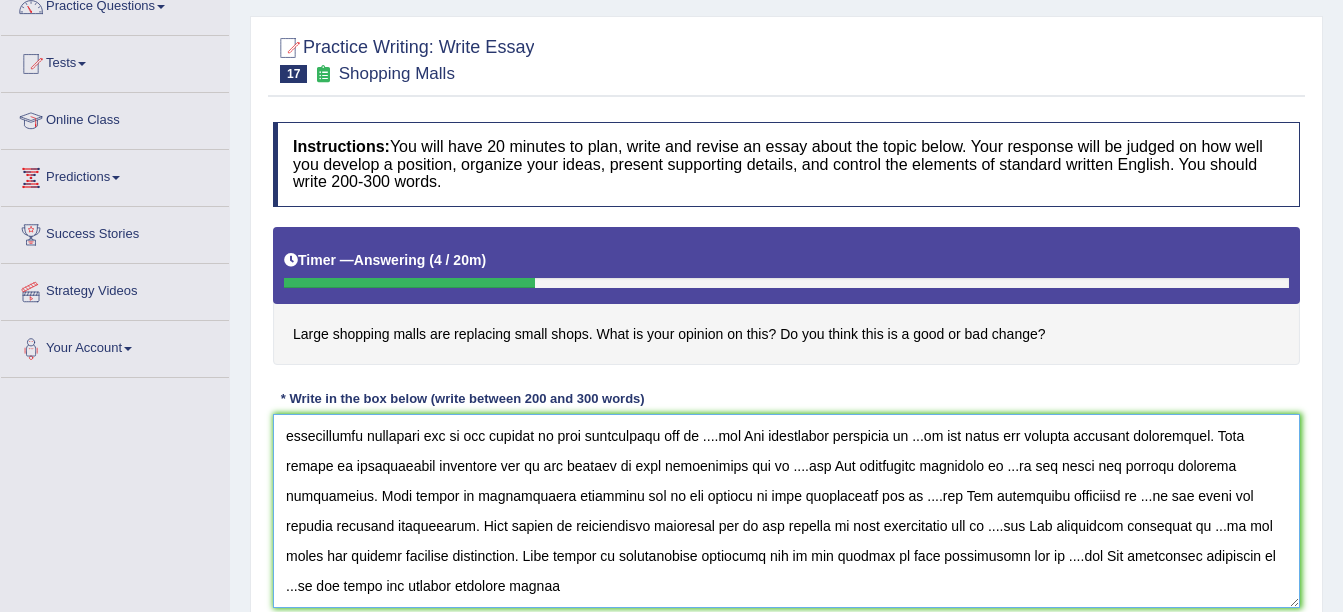 scroll, scrollTop: 180, scrollLeft: 0, axis: vertical 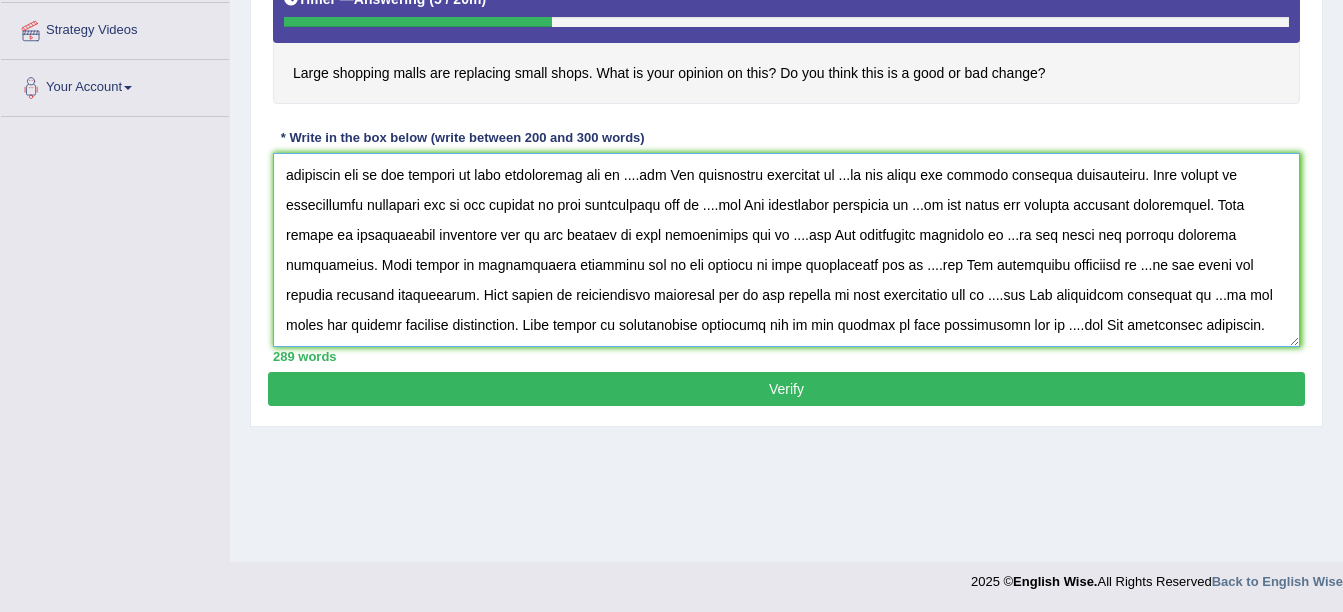 type on "The increasing influence of ...on our lives has ignited numerous discussions. This matter is particularly pertinent due to its effects on both individuals and of ....and The increasing influence of ...on our lives has ignited numerous discussions. This matter is particularly pertinent due to its effects on both individuals and of ....and The increasing influence of ...on our lives has ignited numerous discussions. This matter is particularly pertinent due to its effects on both individuals and of ....and The increasing influence of ...on our lives has ignited numerous discussions. This matter is particularly pertinent due to its effects on both individuals and of ....and The increasing influence of ...on our lives has ignited numerous discussions. This matter is particularly pertinent due to its effects on both individuals and of ....and The increasing influence of ...on our lives has ignited numerous discussions. This matter is particularly pertinent due to its effects on both individuals and of ....and T..." 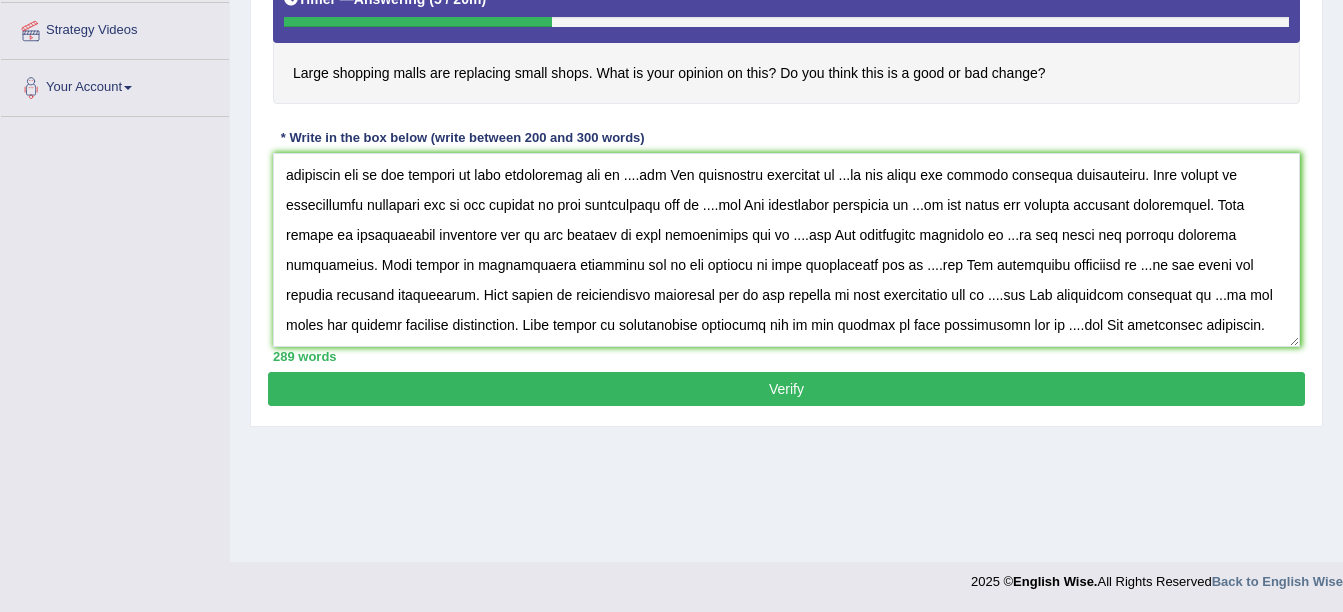 click on "Verify" at bounding box center [786, 389] 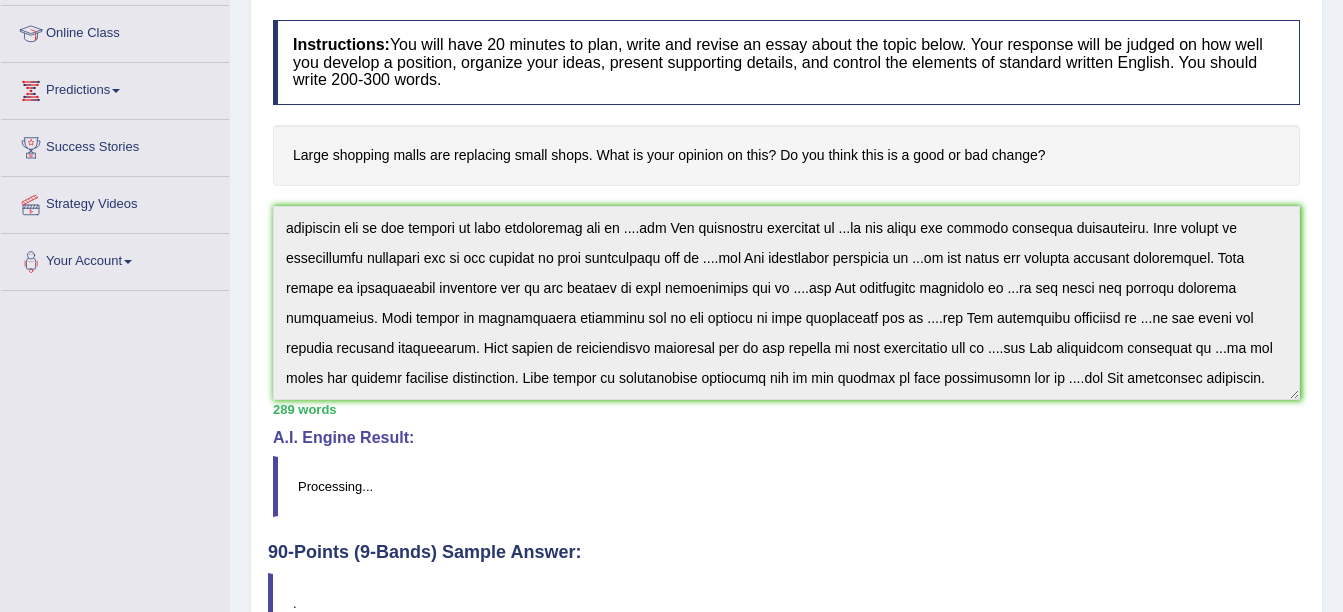 scroll, scrollTop: 260, scrollLeft: 0, axis: vertical 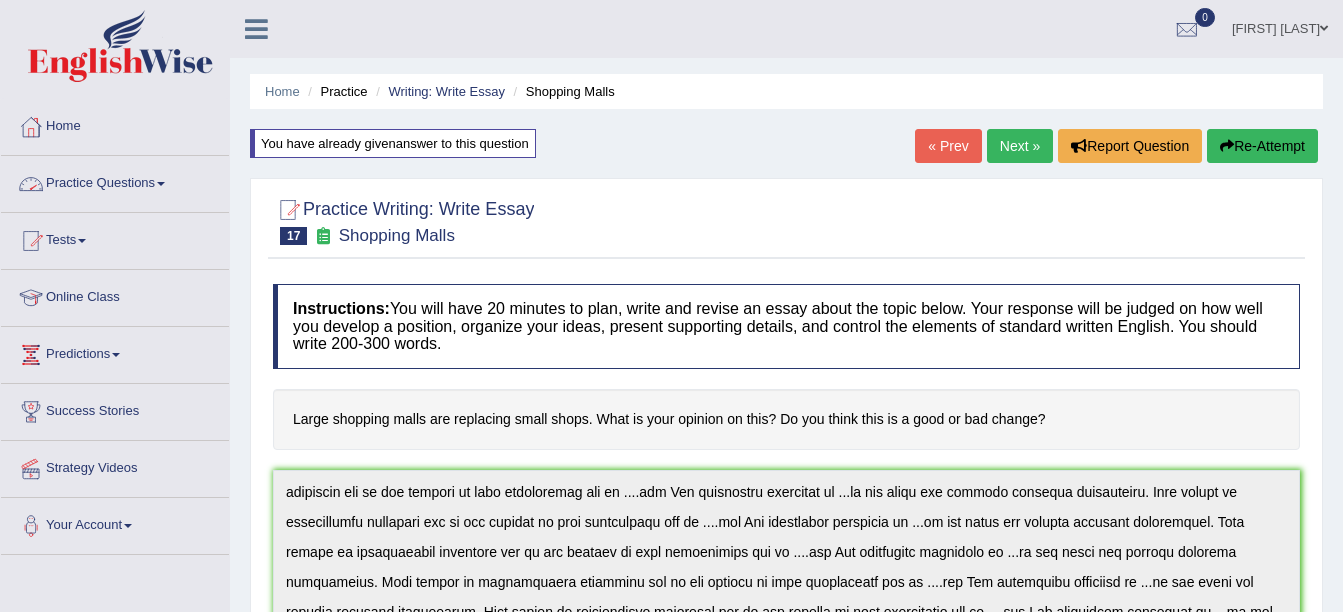 click on "Practice Questions" at bounding box center (115, 181) 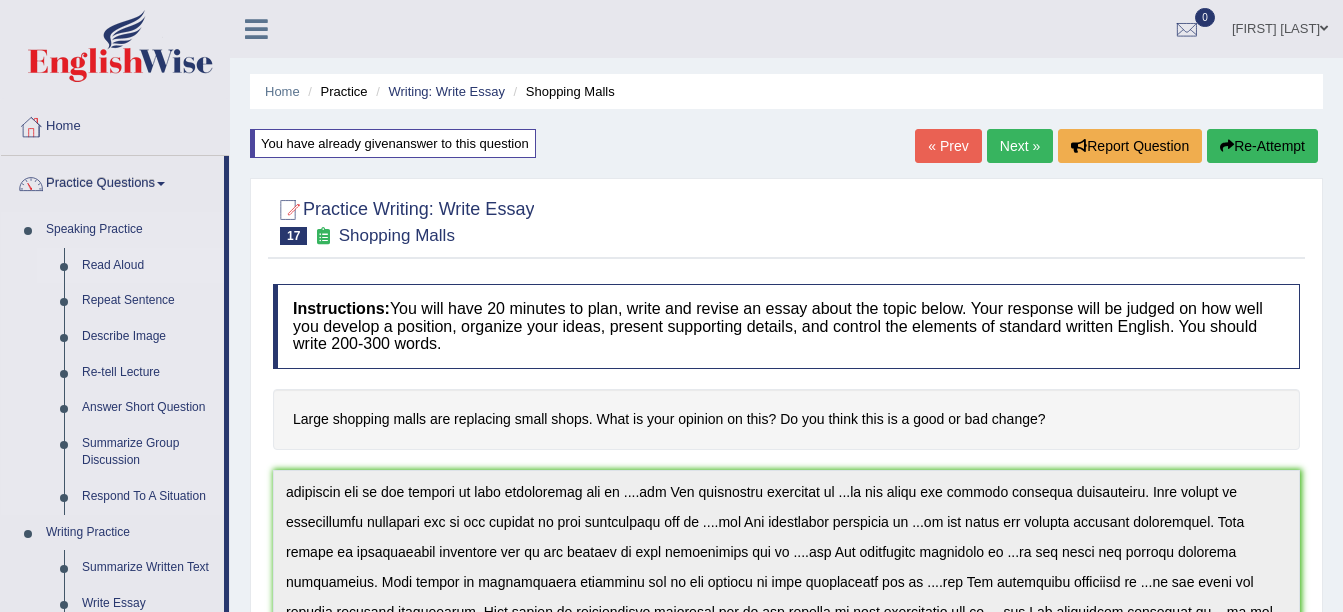 click on "Read Aloud" at bounding box center [148, 266] 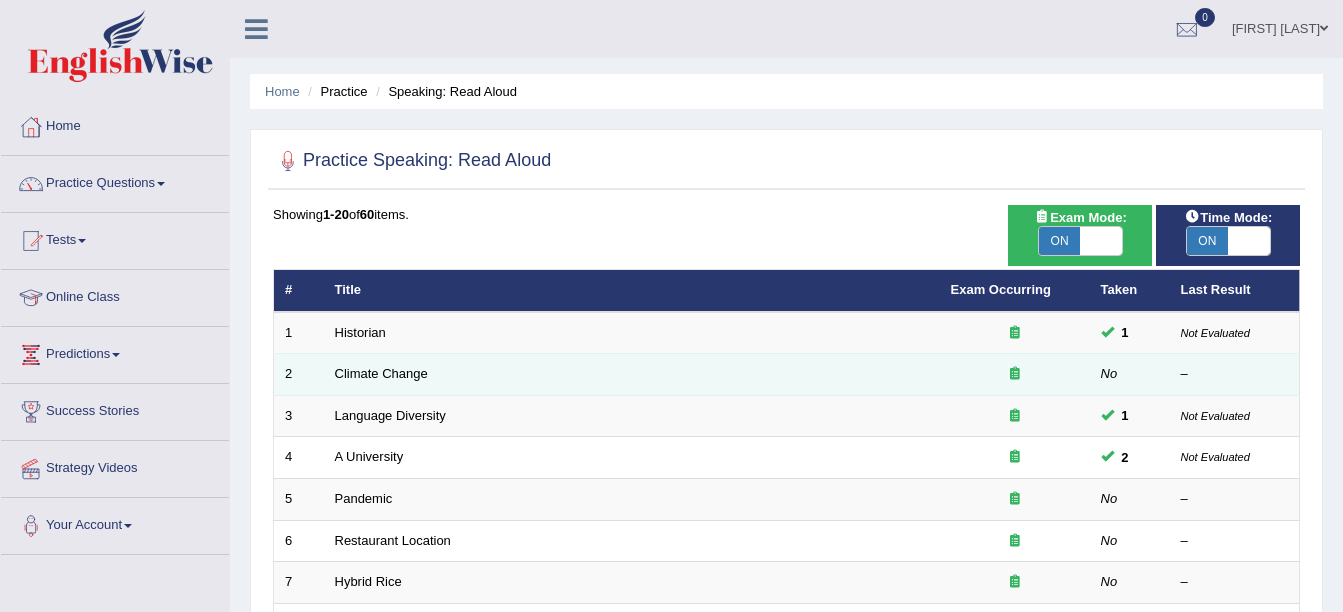 scroll, scrollTop: 0, scrollLeft: 0, axis: both 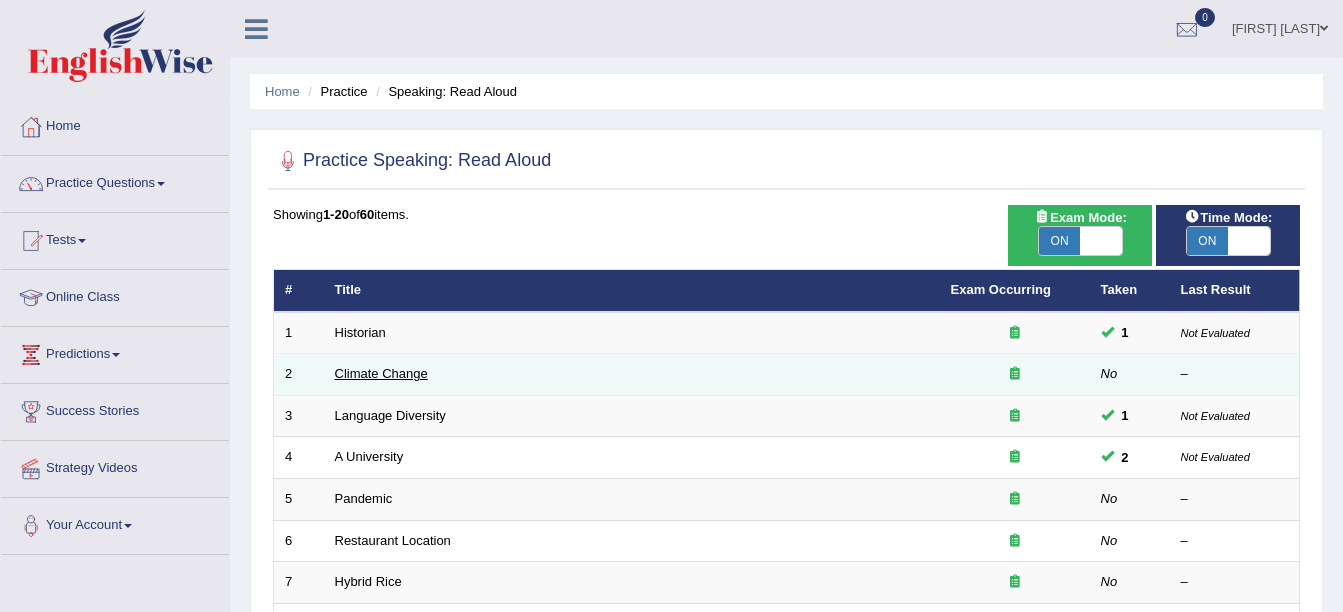 click on "Climate Change" at bounding box center [381, 373] 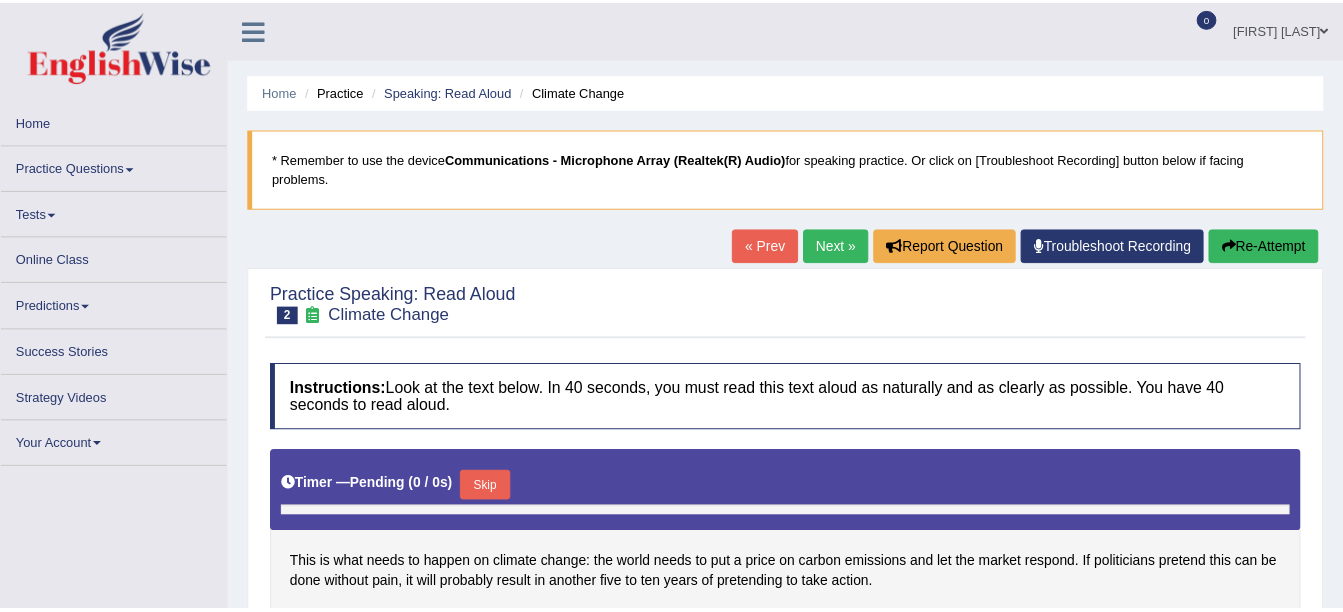 scroll, scrollTop: 0, scrollLeft: 0, axis: both 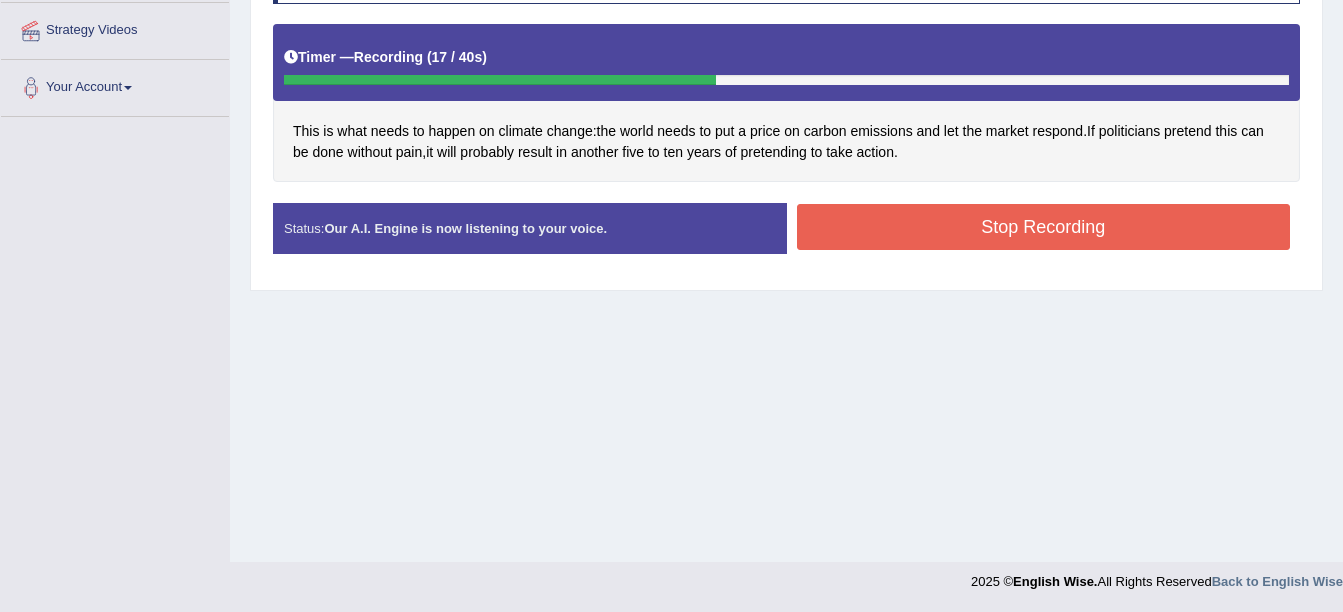 click on "Stop Recording" at bounding box center (1044, 227) 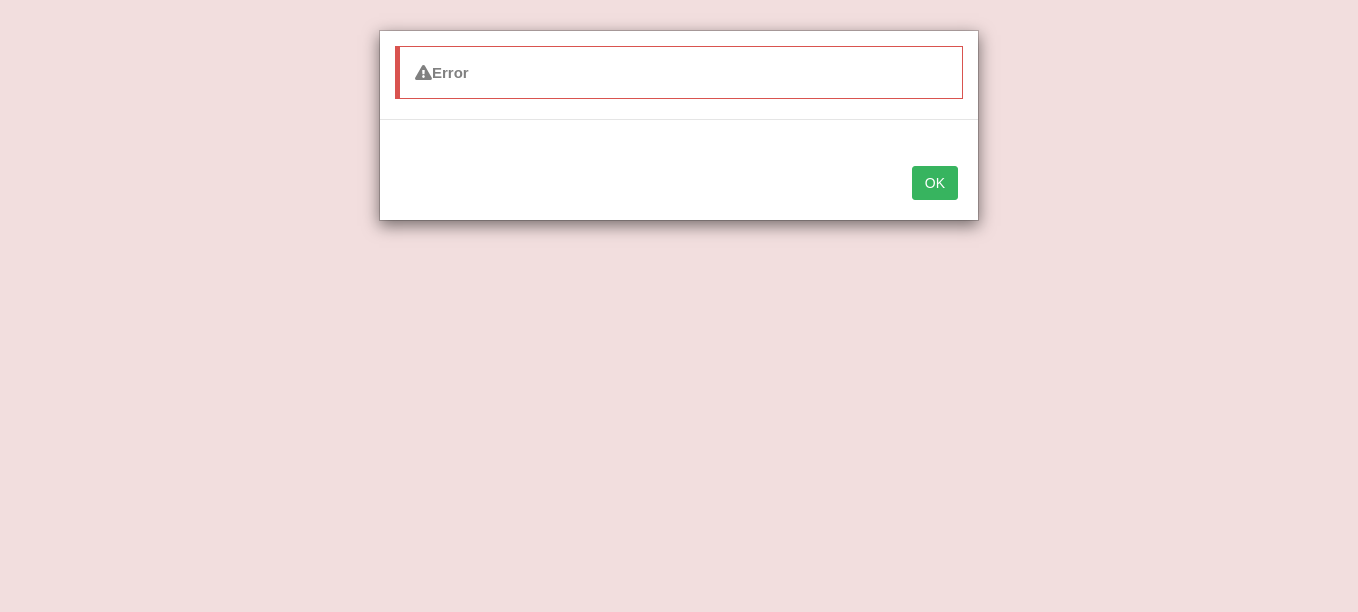 click on "OK" at bounding box center [935, 183] 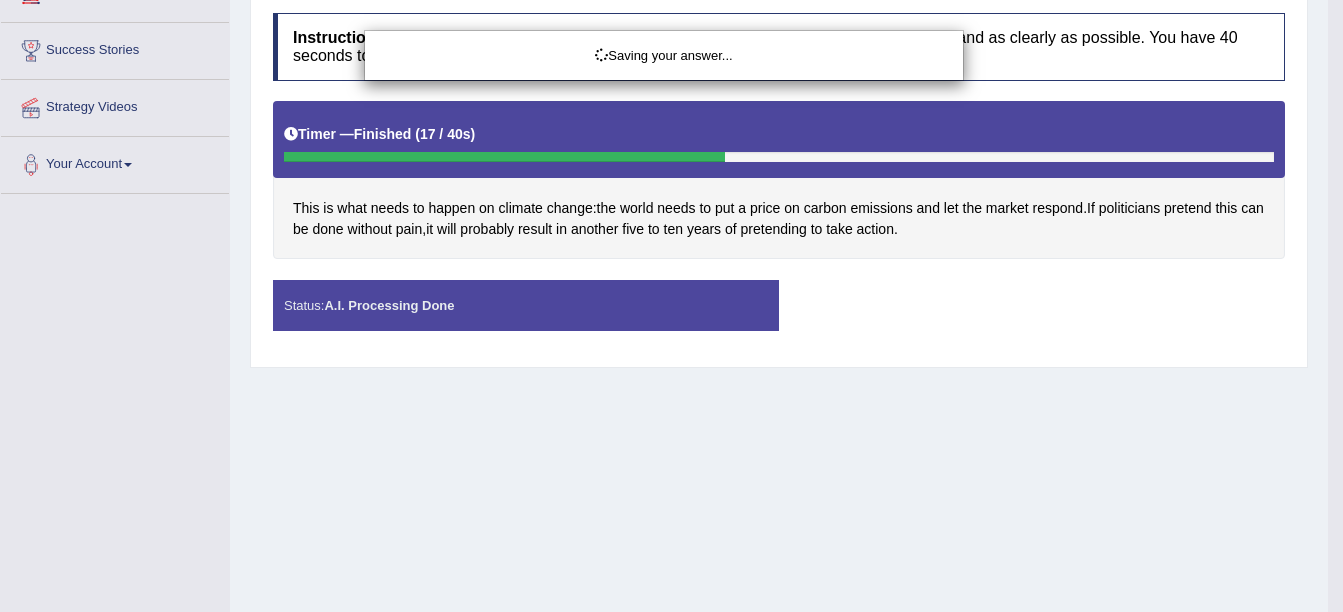scroll, scrollTop: 238, scrollLeft: 0, axis: vertical 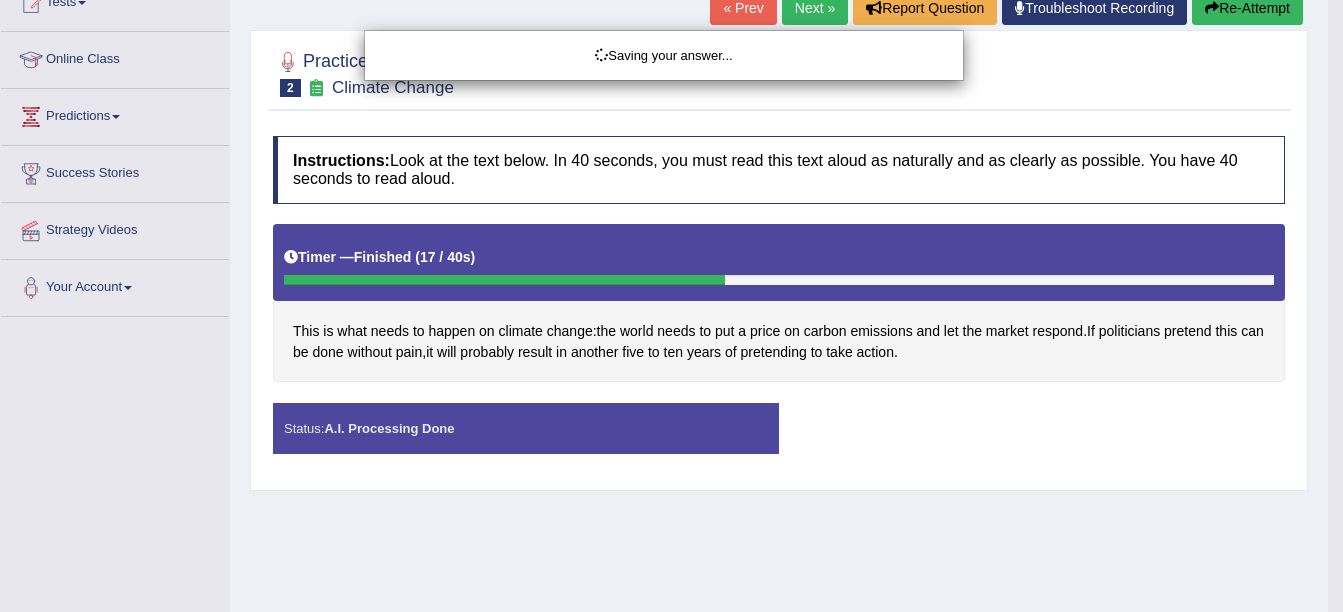 click on "Saving your answer..." at bounding box center (671, 306) 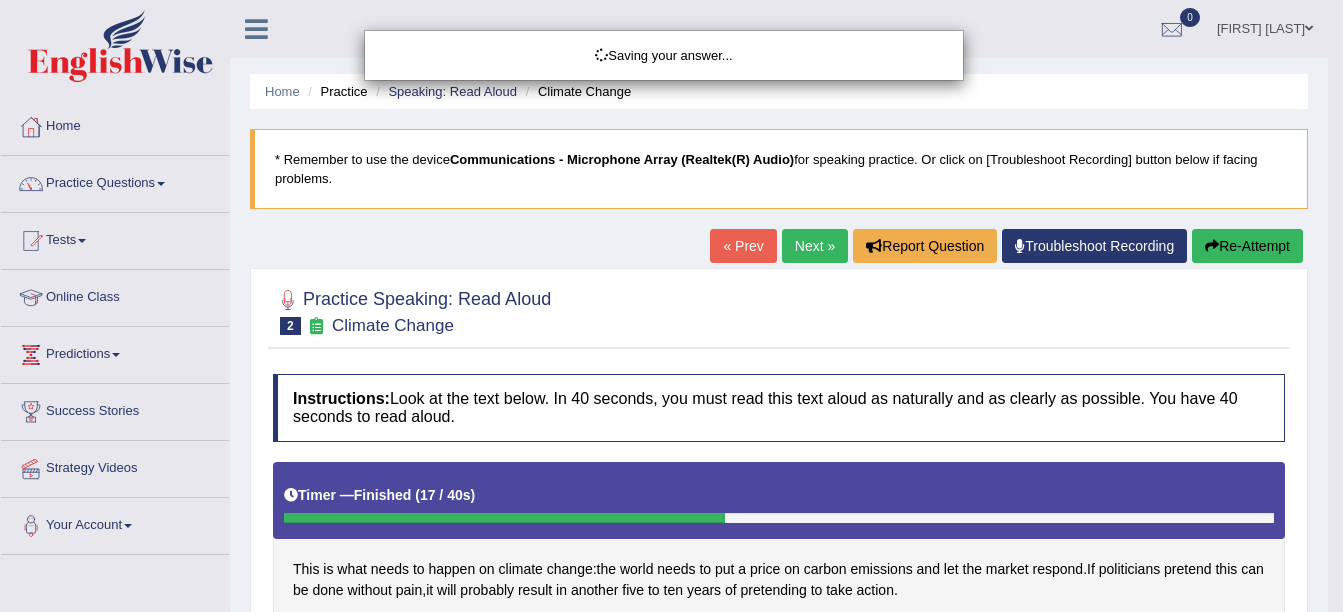 click on "Saving your answer..." at bounding box center [671, 306] 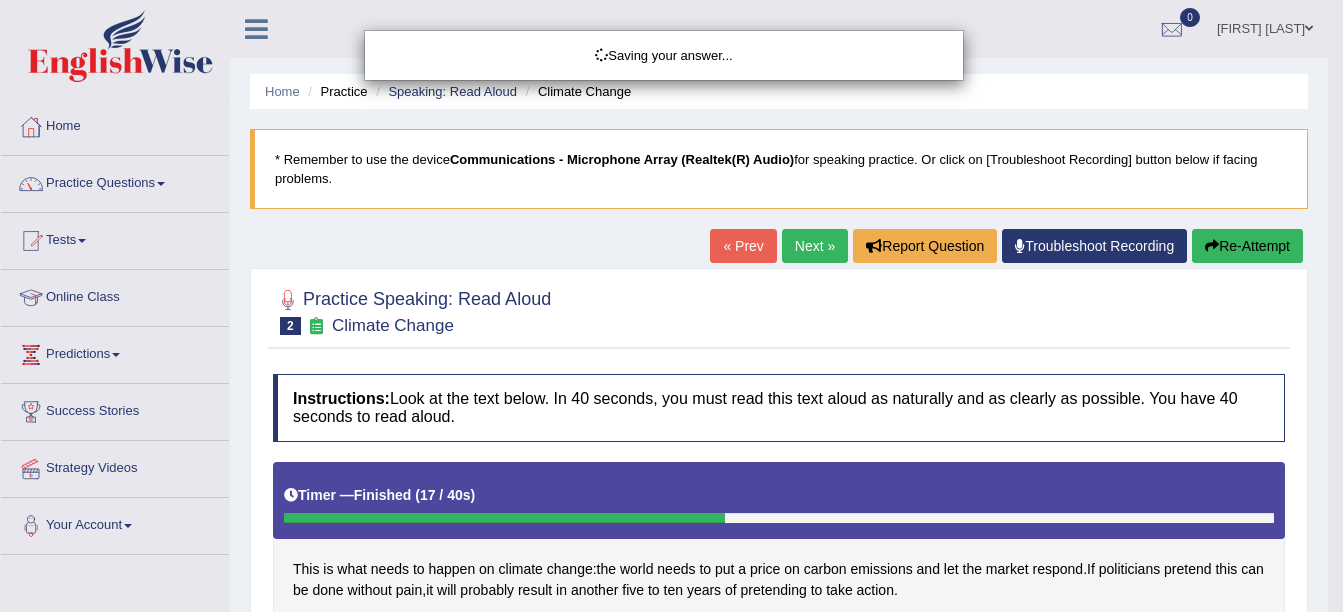 drag, startPoint x: 62, startPoint y: 122, endPoint x: 105, endPoint y: 186, distance: 77.10383 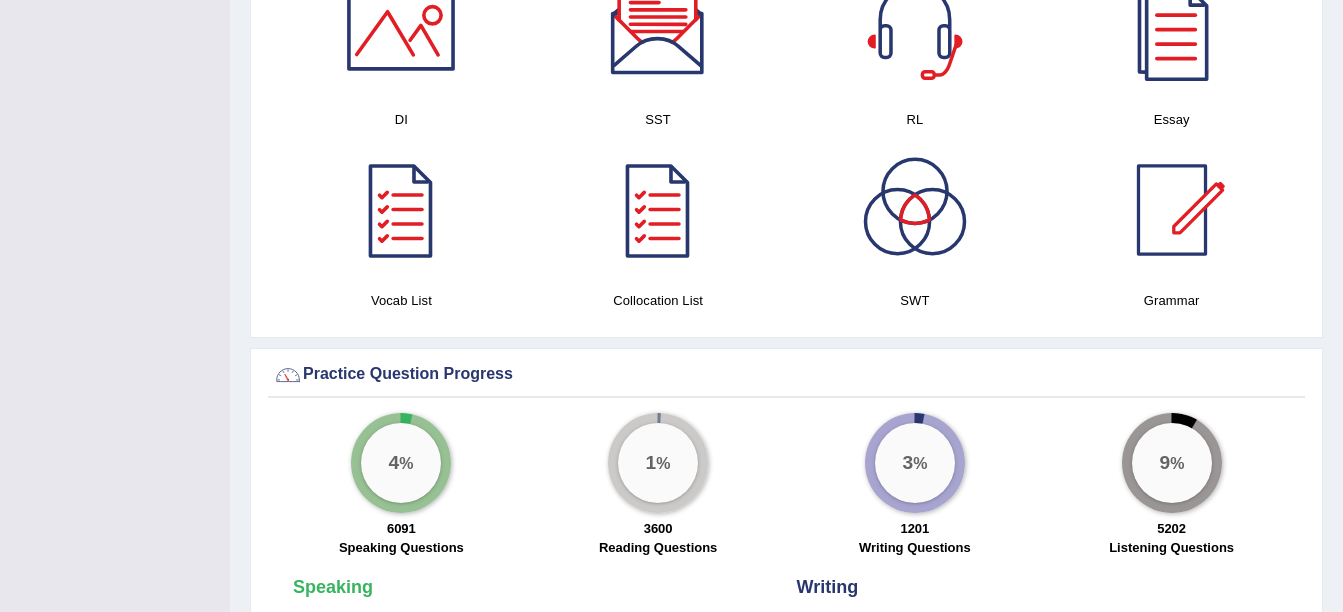 scroll, scrollTop: 1113, scrollLeft: 0, axis: vertical 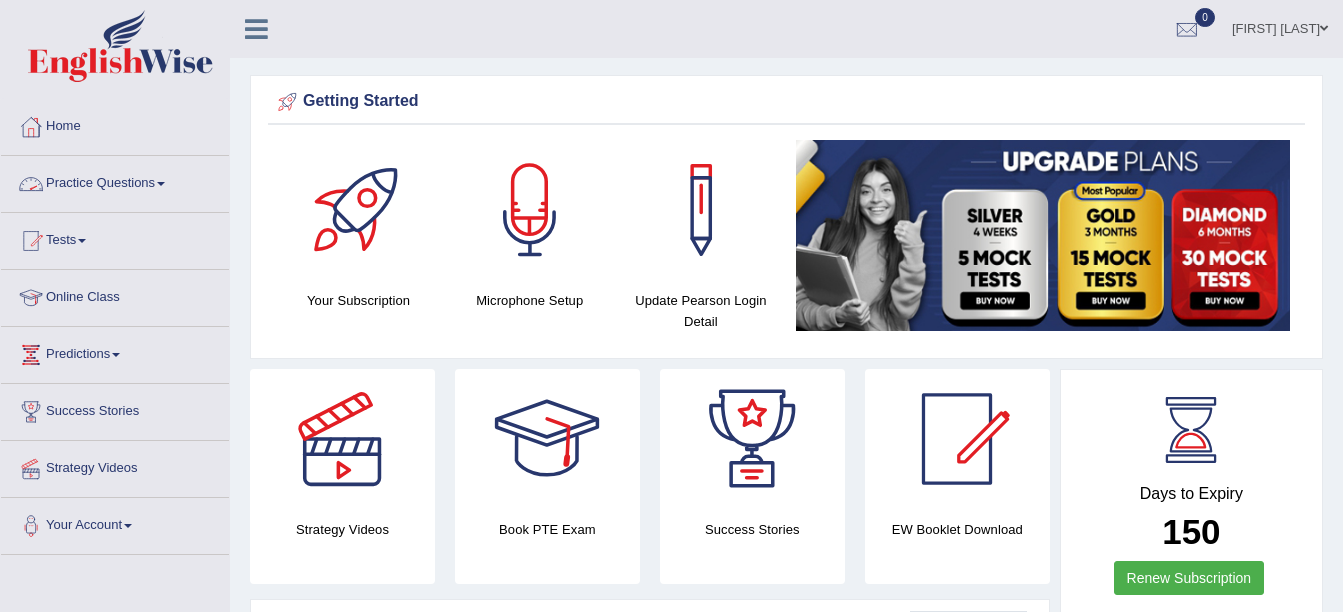 click on "Practice Questions" at bounding box center [115, 181] 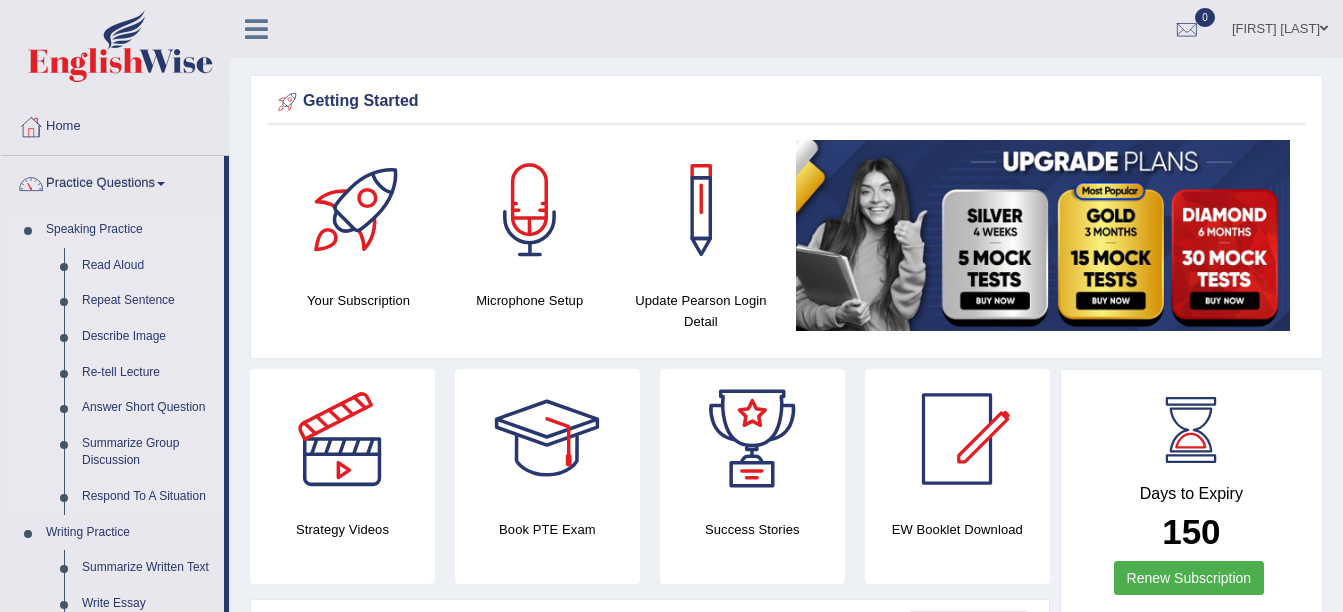 click on "Read Aloud" at bounding box center (148, 266) 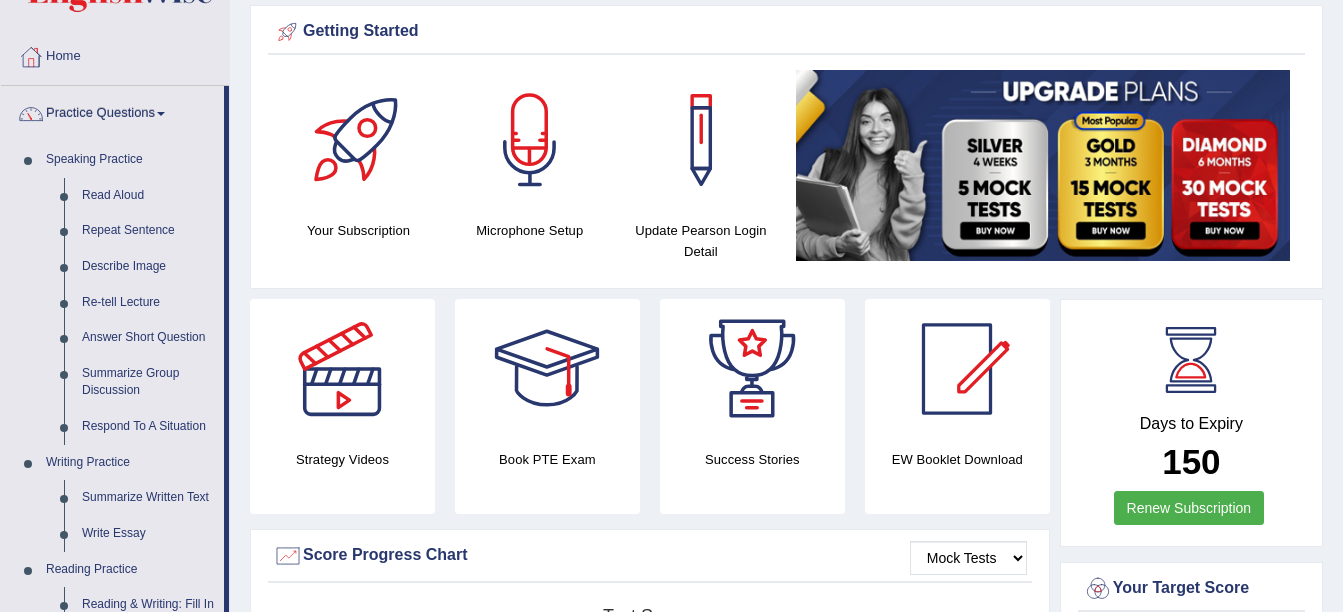 scroll, scrollTop: 74, scrollLeft: 0, axis: vertical 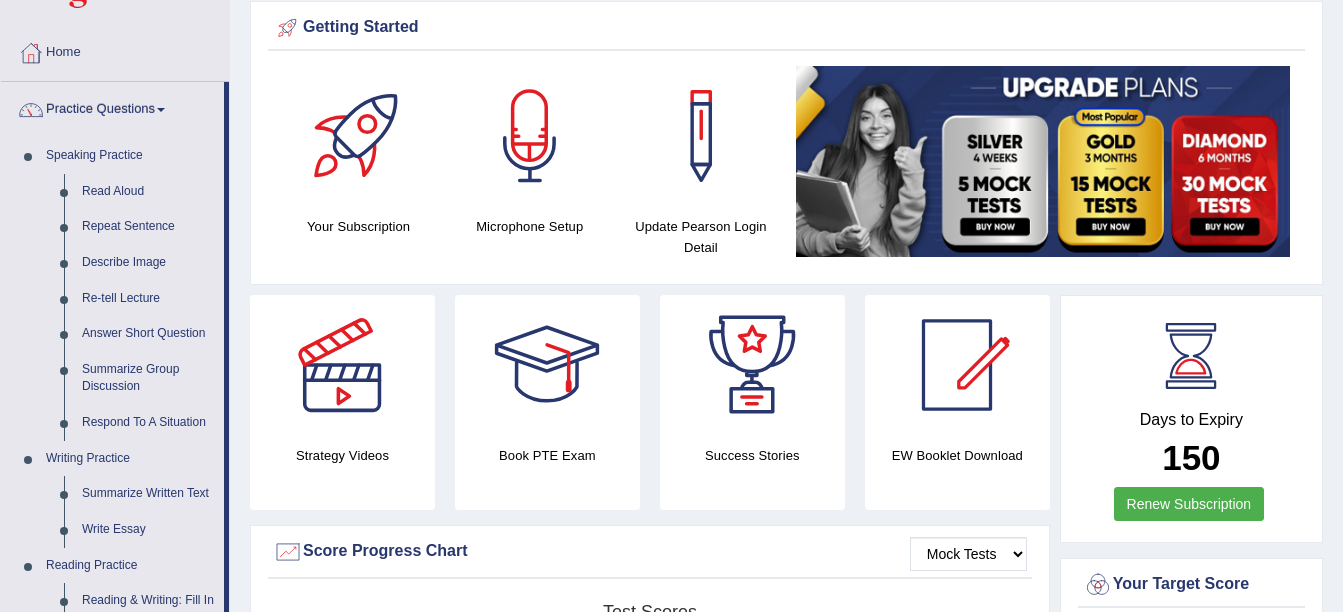 click on "Days to Expiry" at bounding box center (1191, 420) 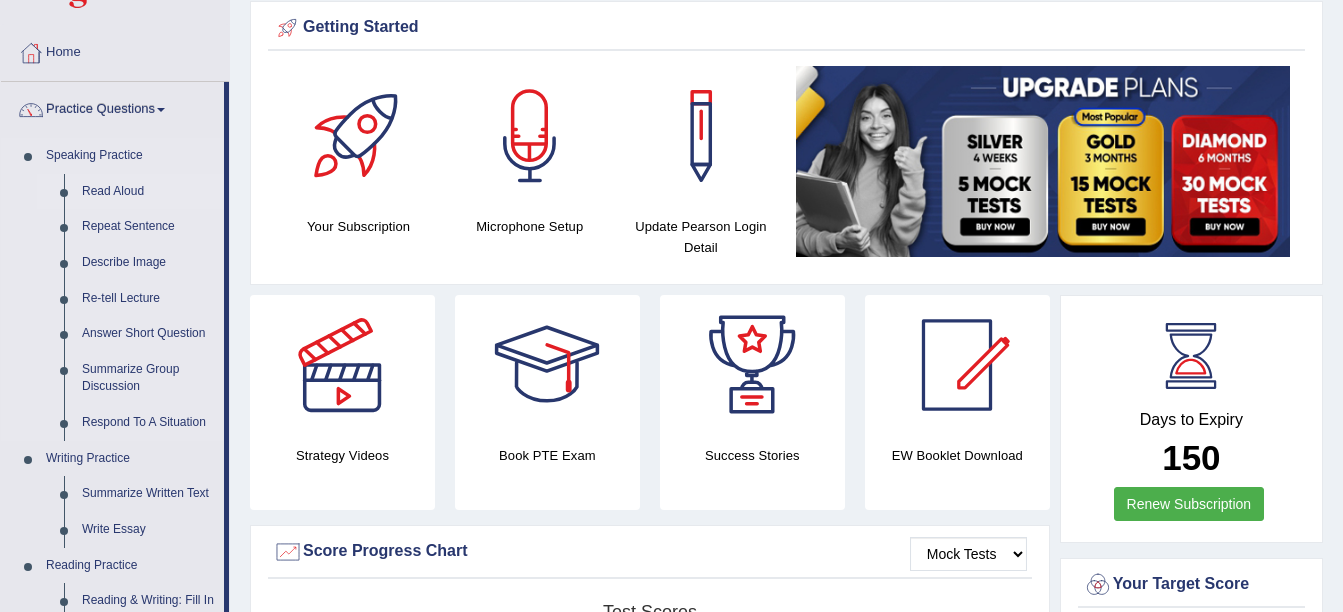 click on "Read Aloud" at bounding box center [148, 192] 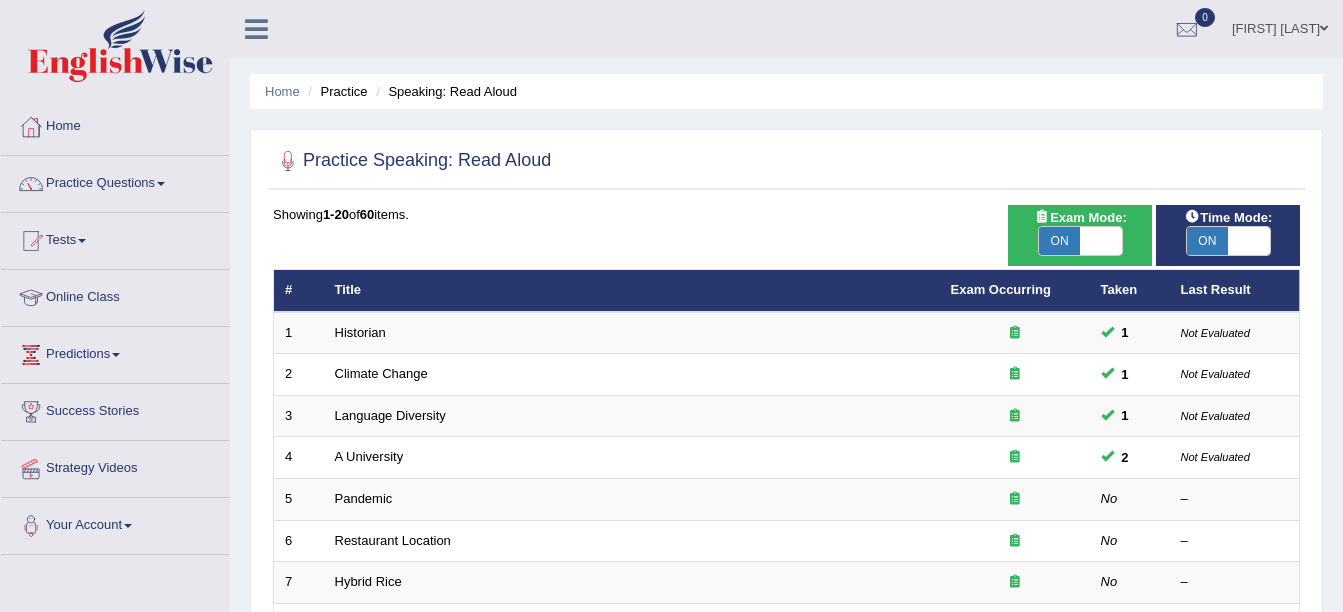 scroll, scrollTop: 0, scrollLeft: 0, axis: both 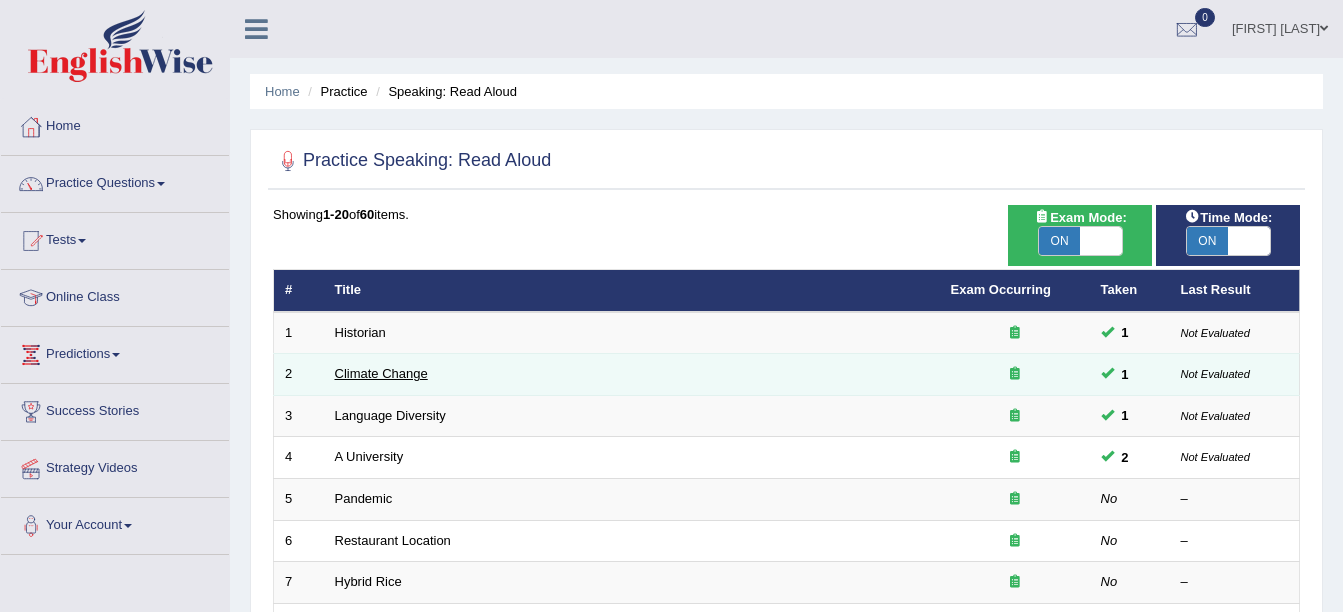 click on "Climate Change" at bounding box center [381, 373] 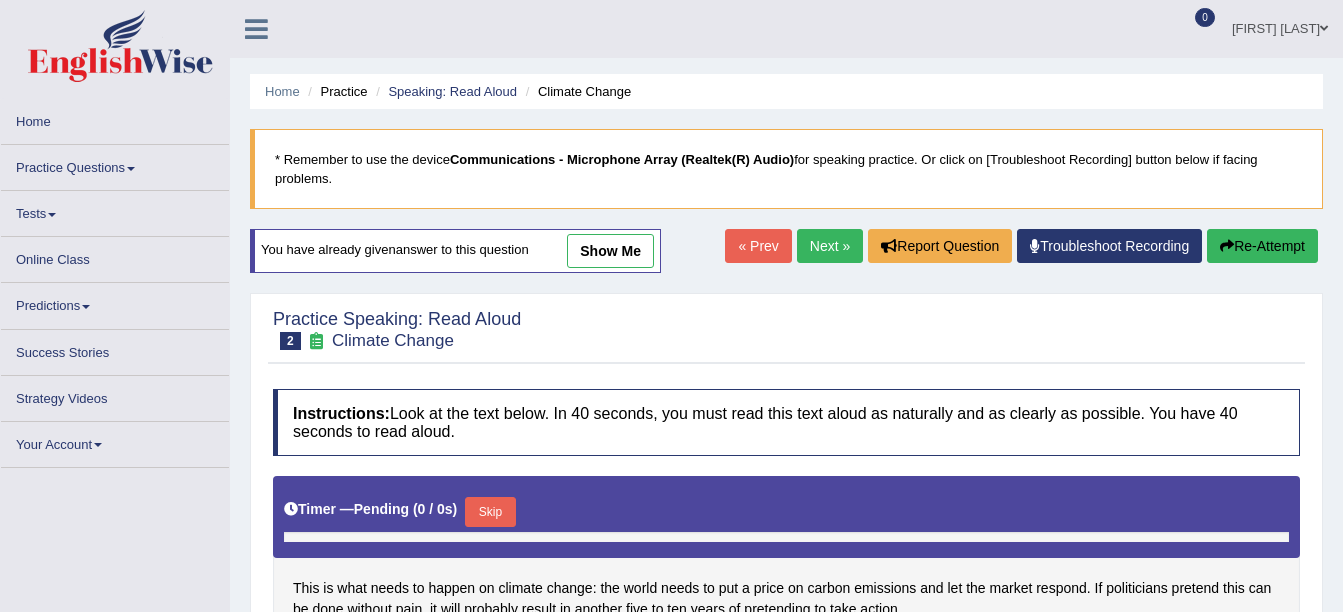scroll, scrollTop: 0, scrollLeft: 0, axis: both 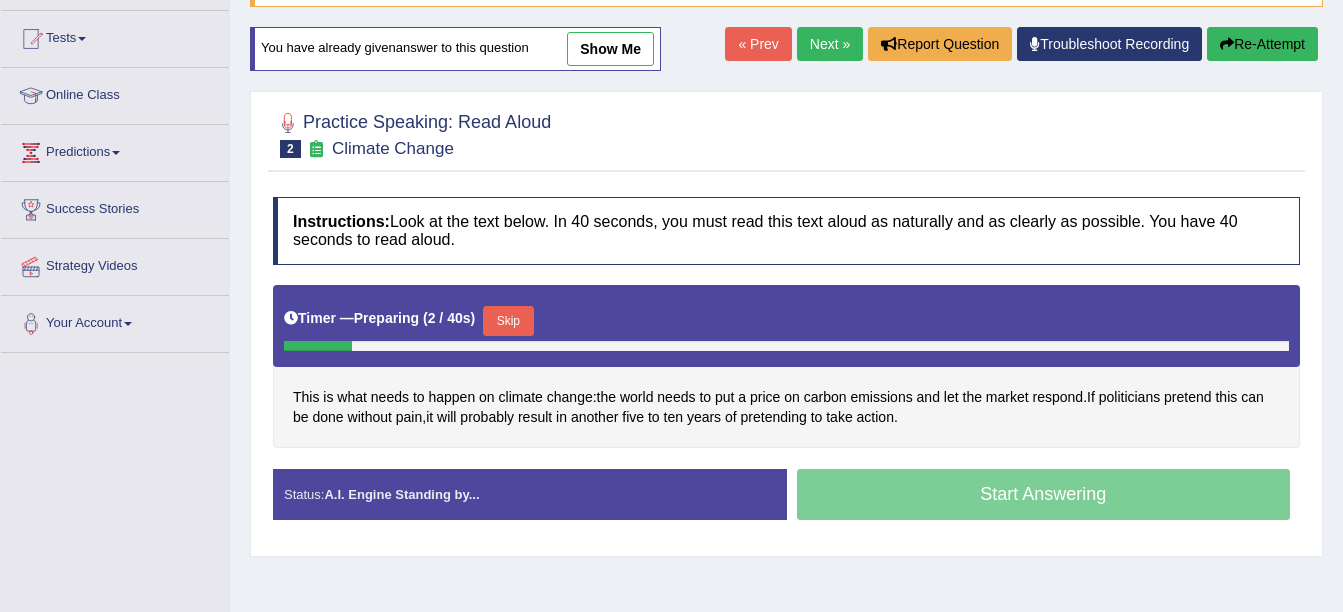 click on "show me" at bounding box center (610, 49) 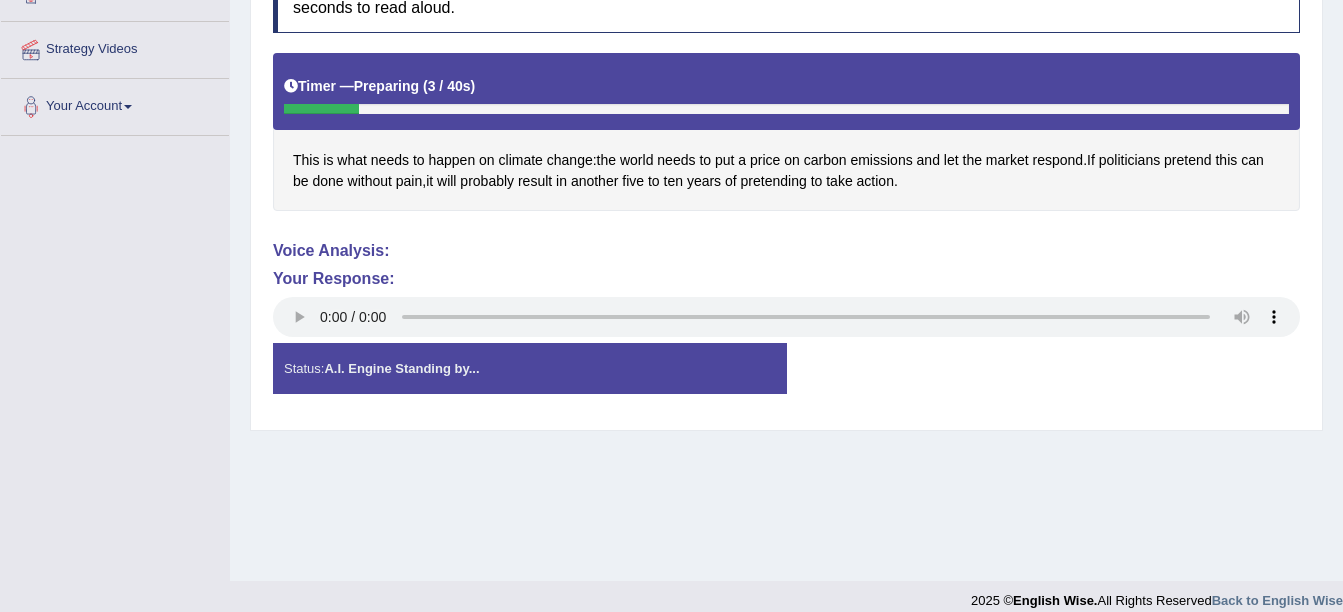 scroll, scrollTop: 438, scrollLeft: 0, axis: vertical 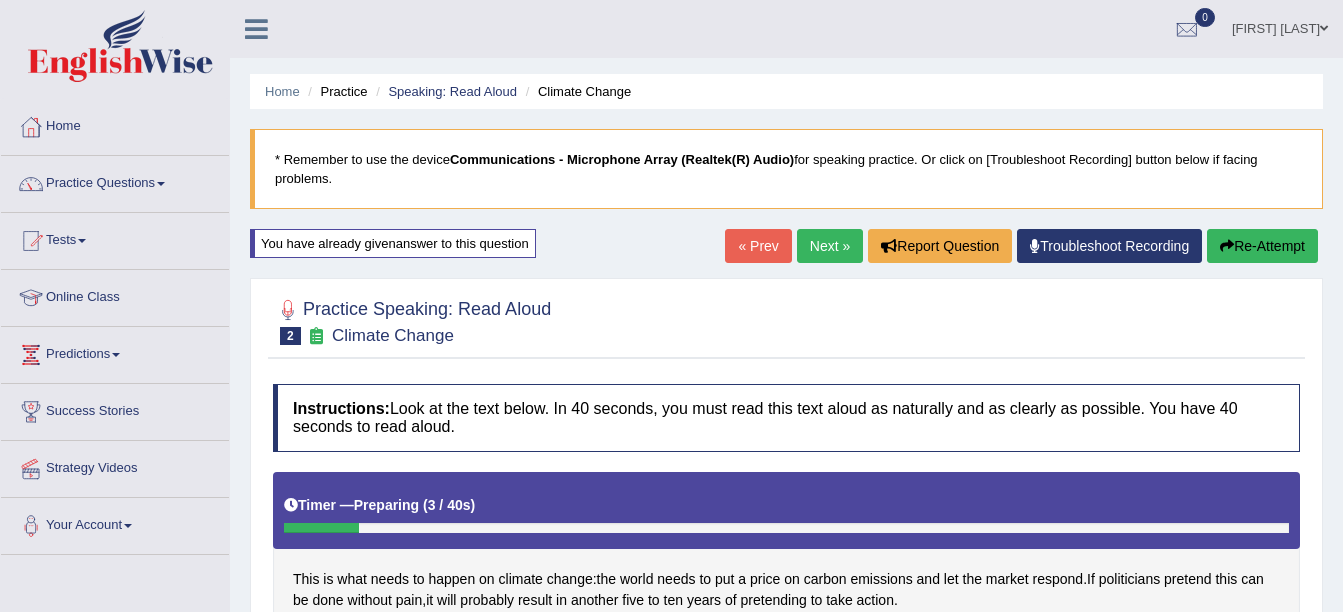click on "Re-Attempt" at bounding box center (1262, 246) 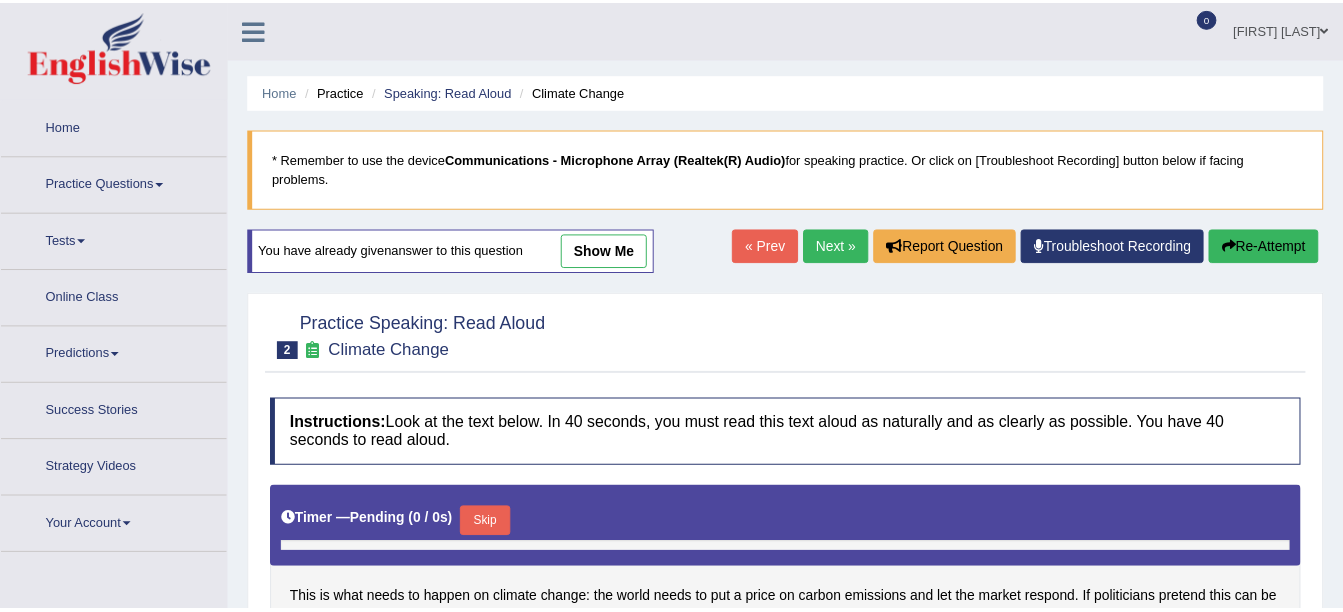 scroll, scrollTop: 0, scrollLeft: 0, axis: both 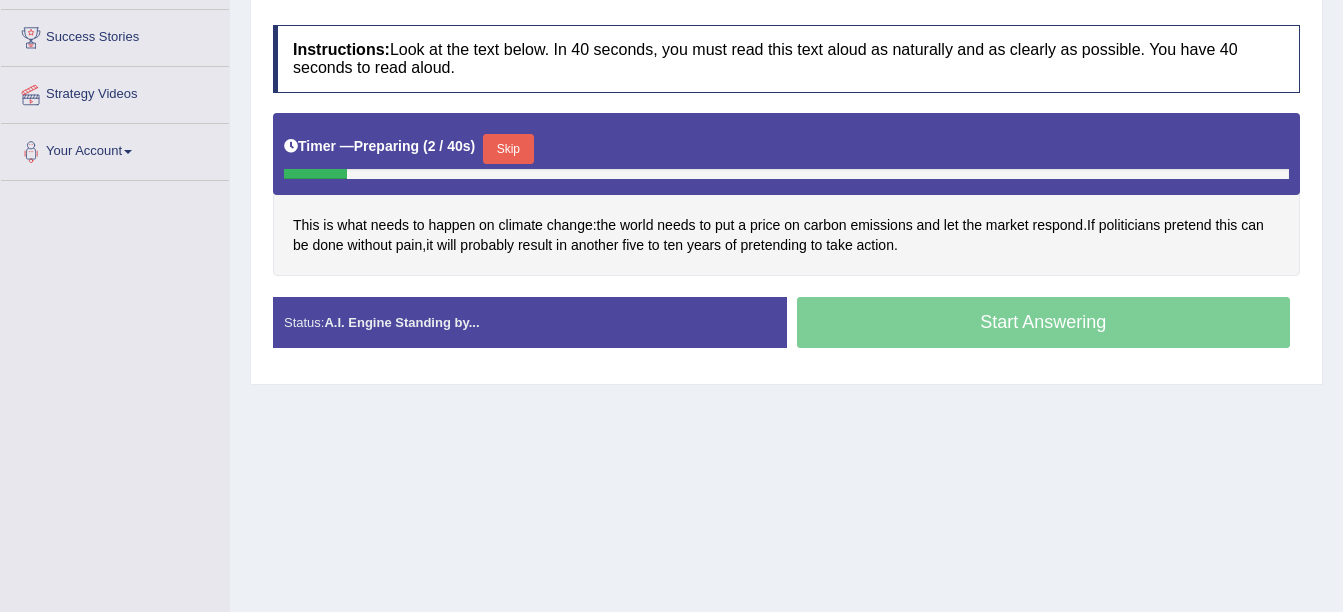click on "Skip" at bounding box center (508, 149) 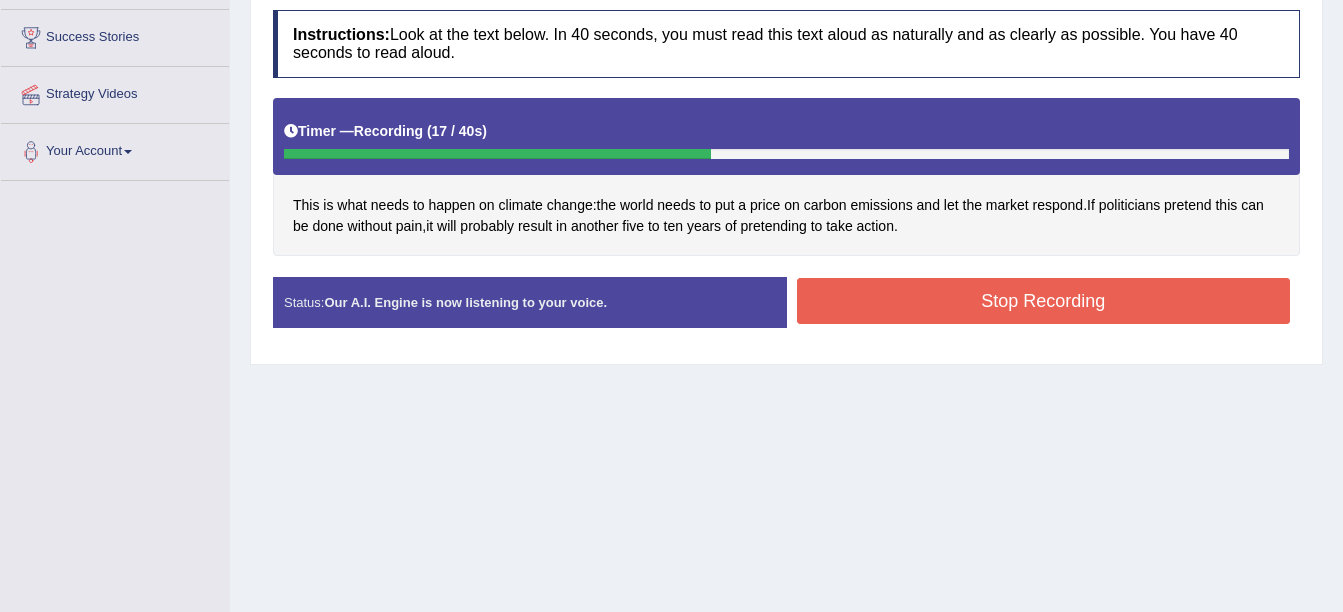click on "Stop Recording" at bounding box center (1044, 301) 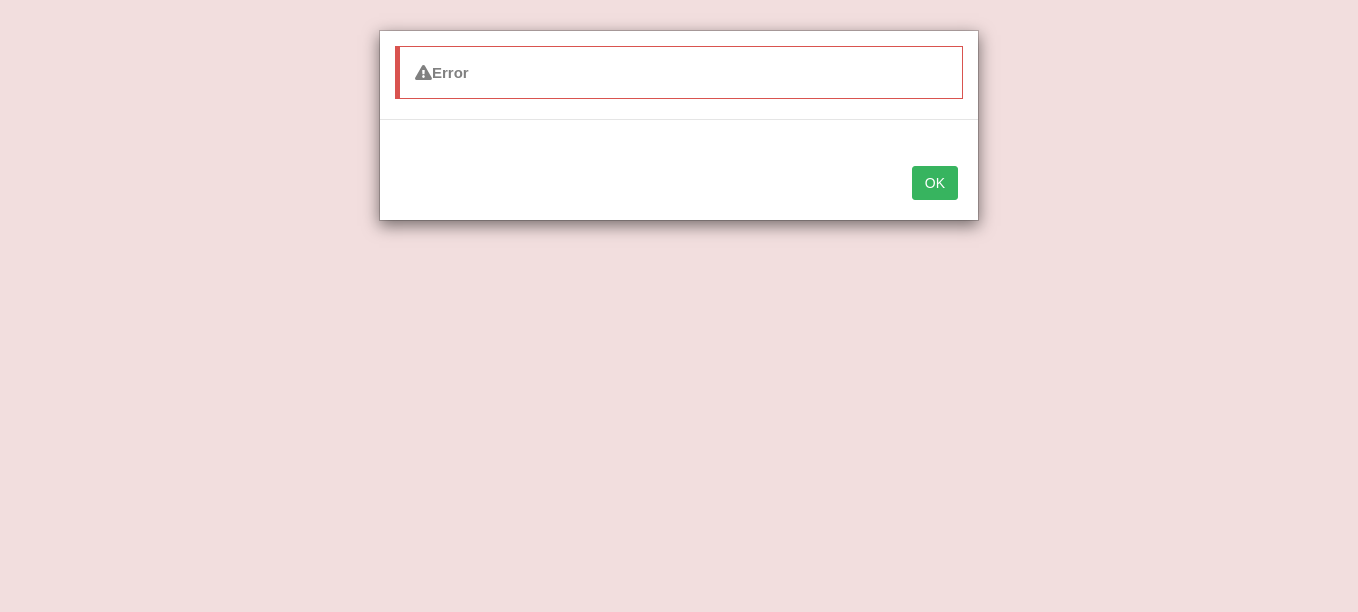 click on "OK" at bounding box center [935, 183] 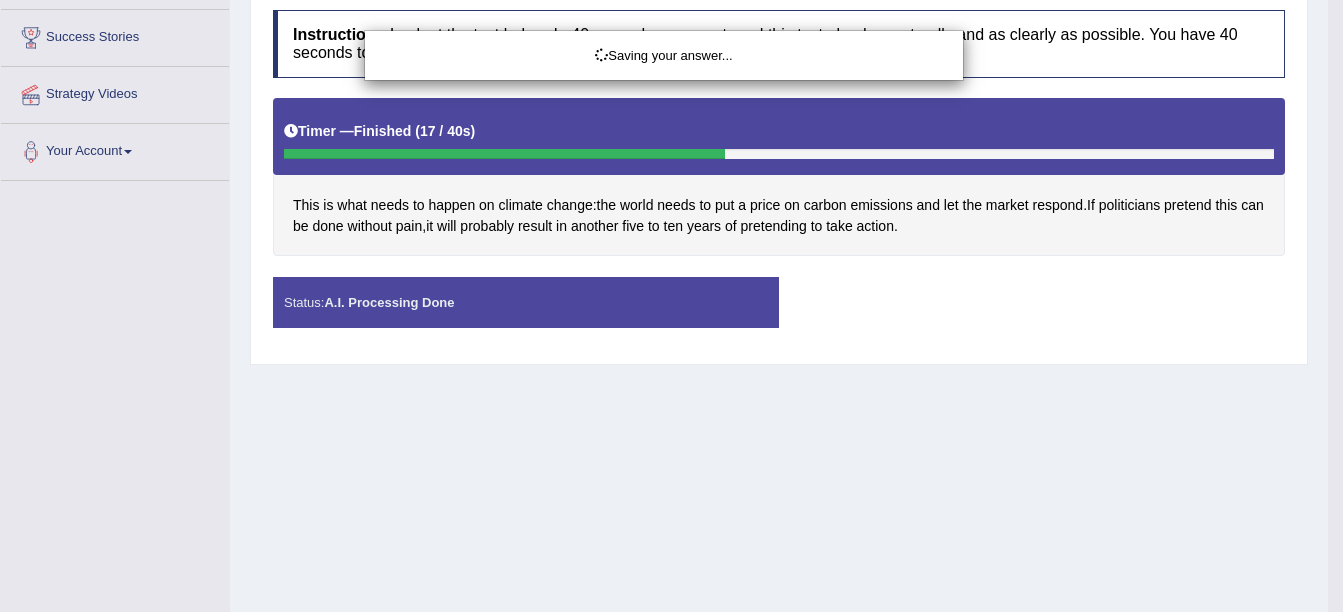 scroll, scrollTop: 0, scrollLeft: 0, axis: both 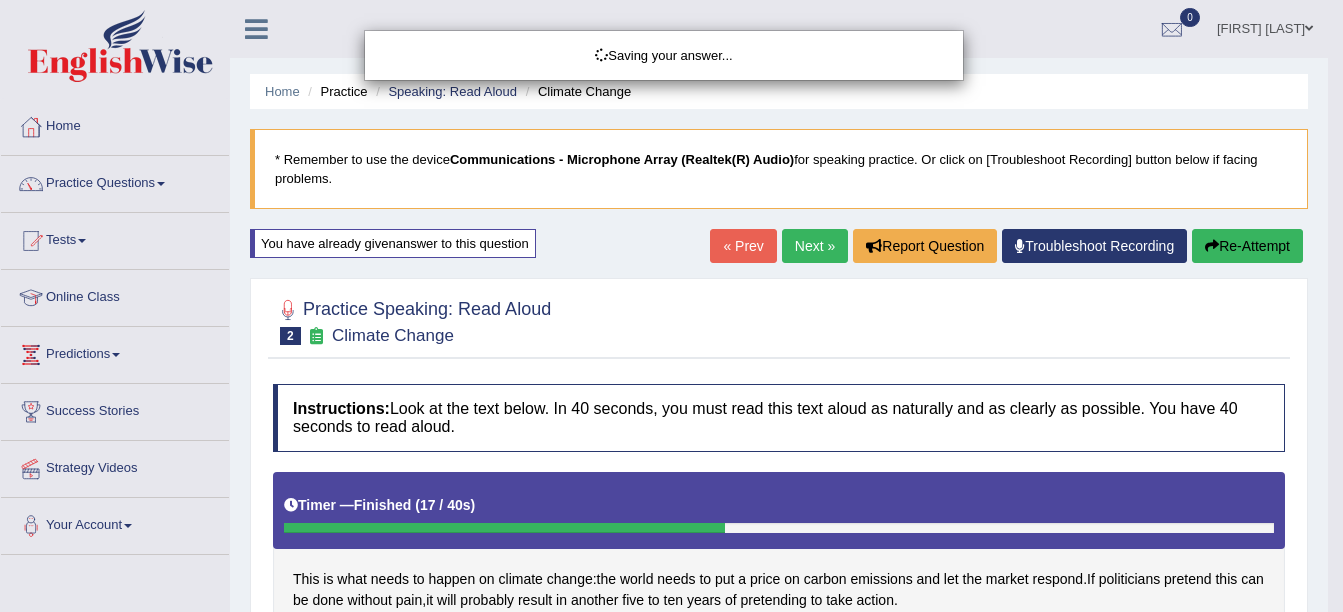click on "Saving your answer..." at bounding box center (671, 306) 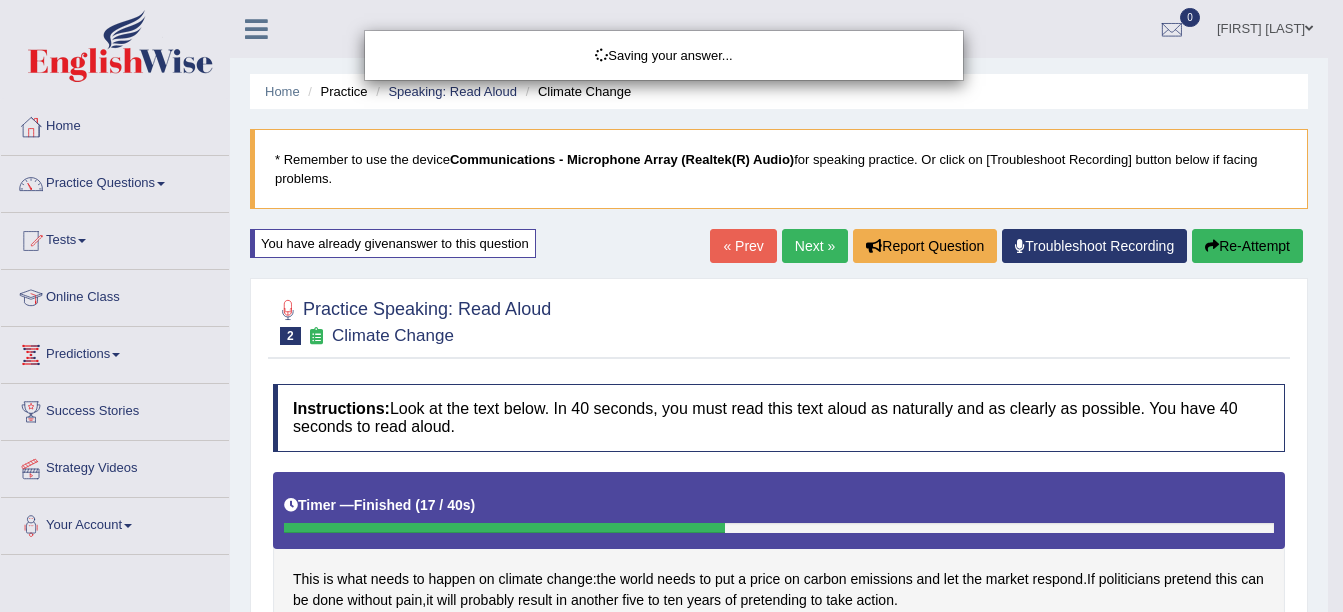 click on "Saving your answer..." at bounding box center [671, 306] 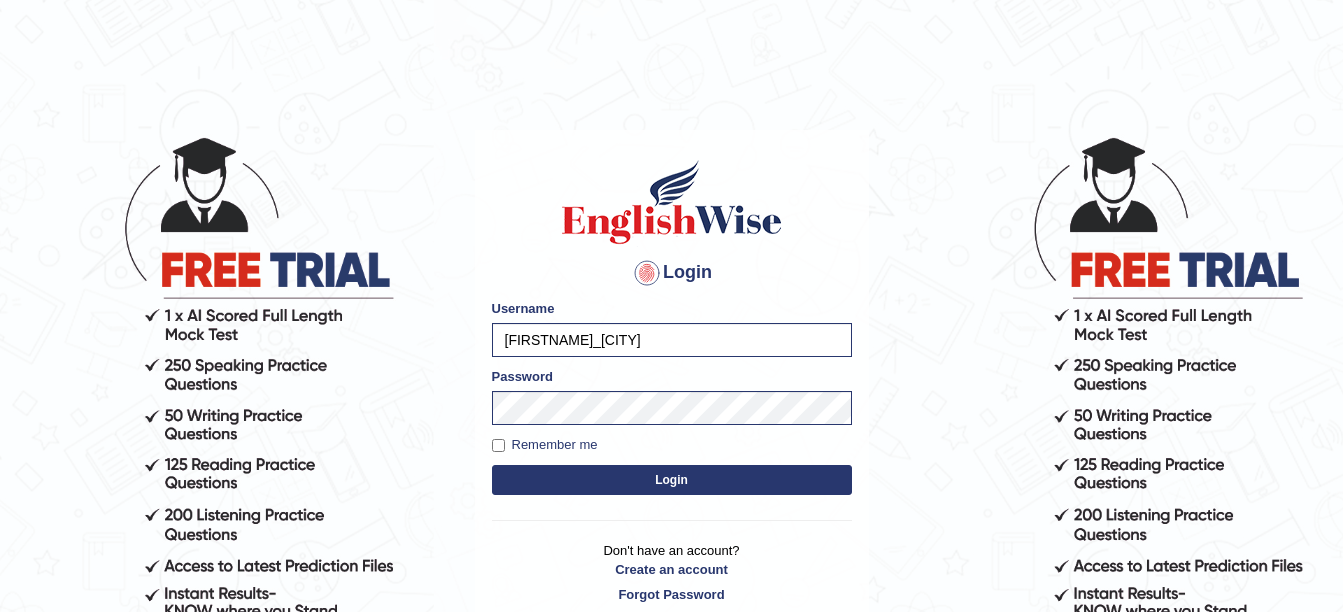 scroll, scrollTop: 0, scrollLeft: 0, axis: both 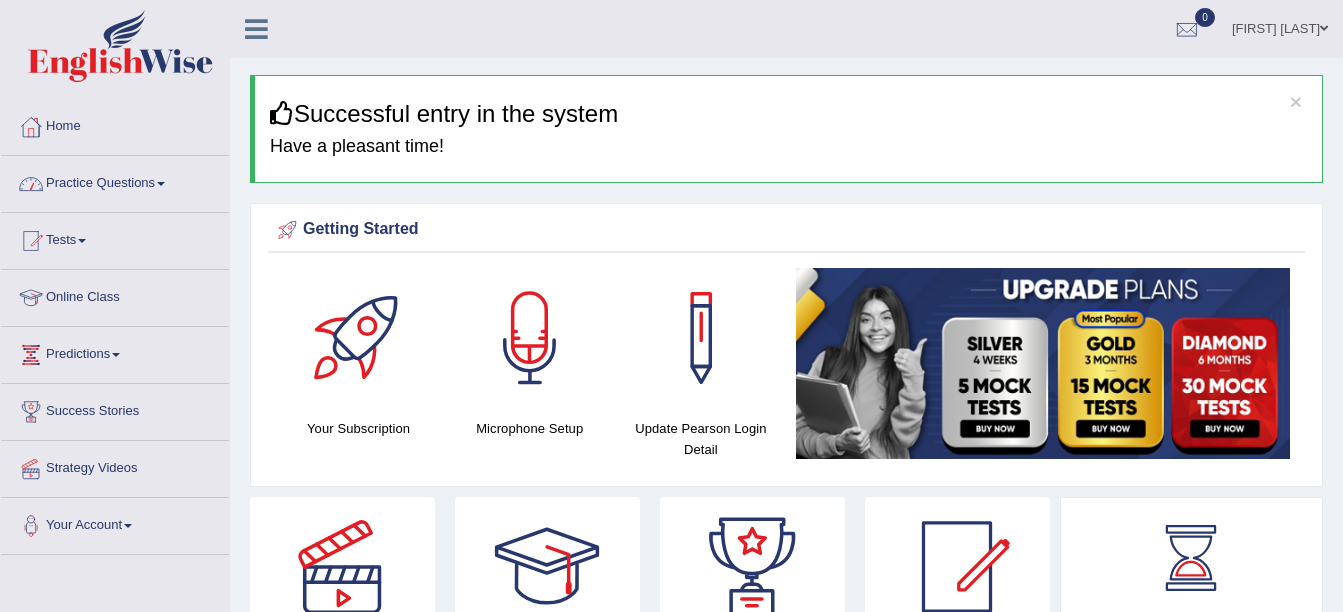 click on "Practice Questions" at bounding box center (115, 181) 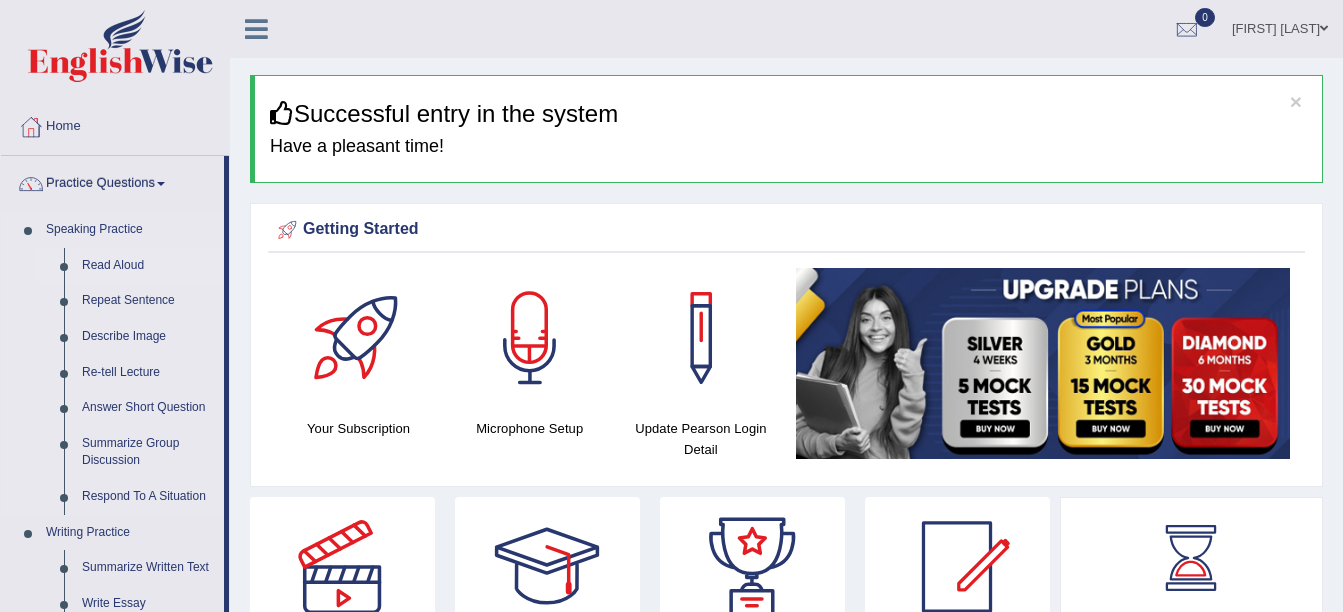 click on "Read Aloud" at bounding box center [148, 266] 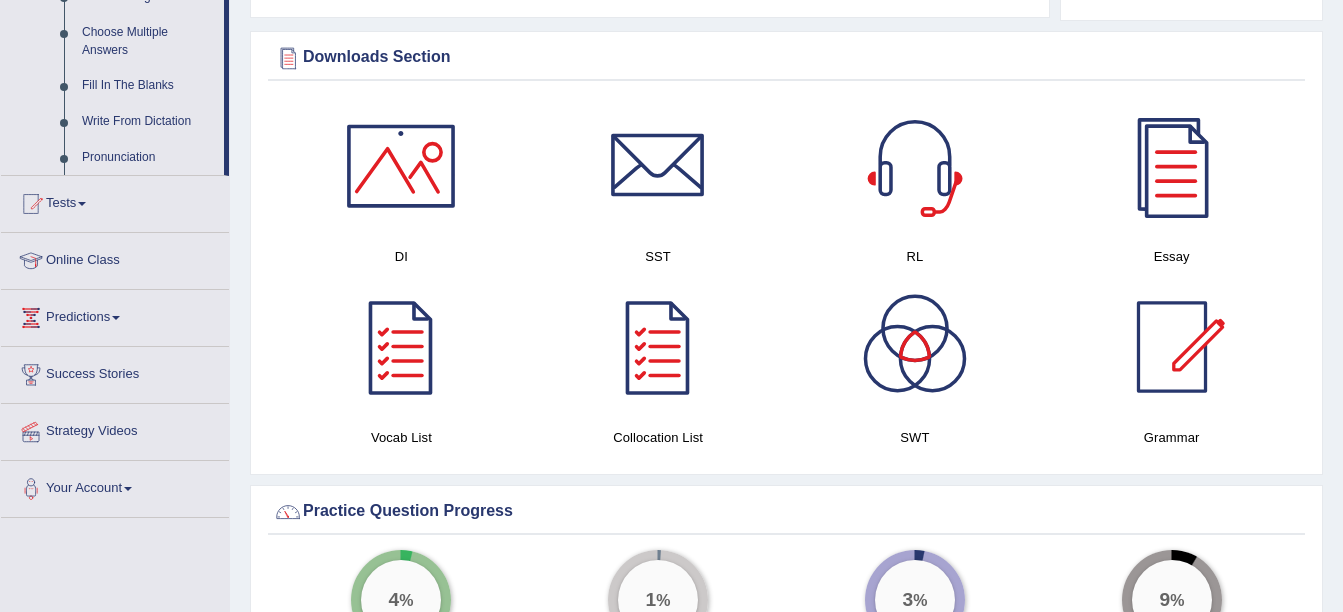 scroll, scrollTop: 1114, scrollLeft: 0, axis: vertical 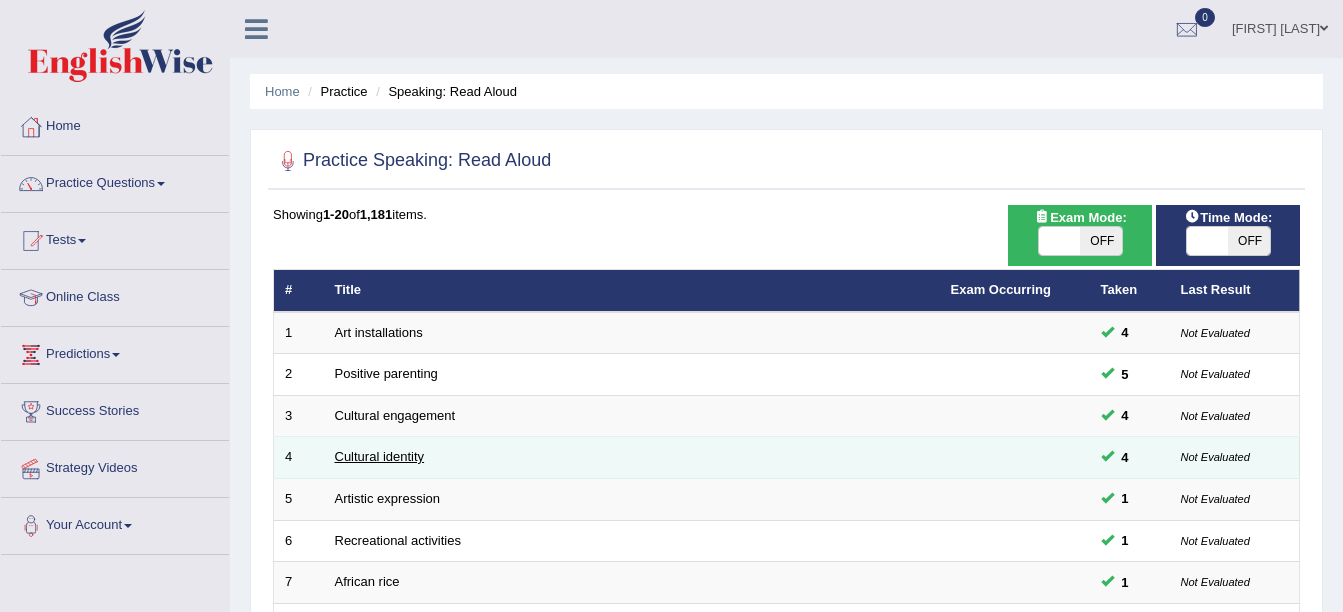 click on "Cultural identity" at bounding box center [380, 456] 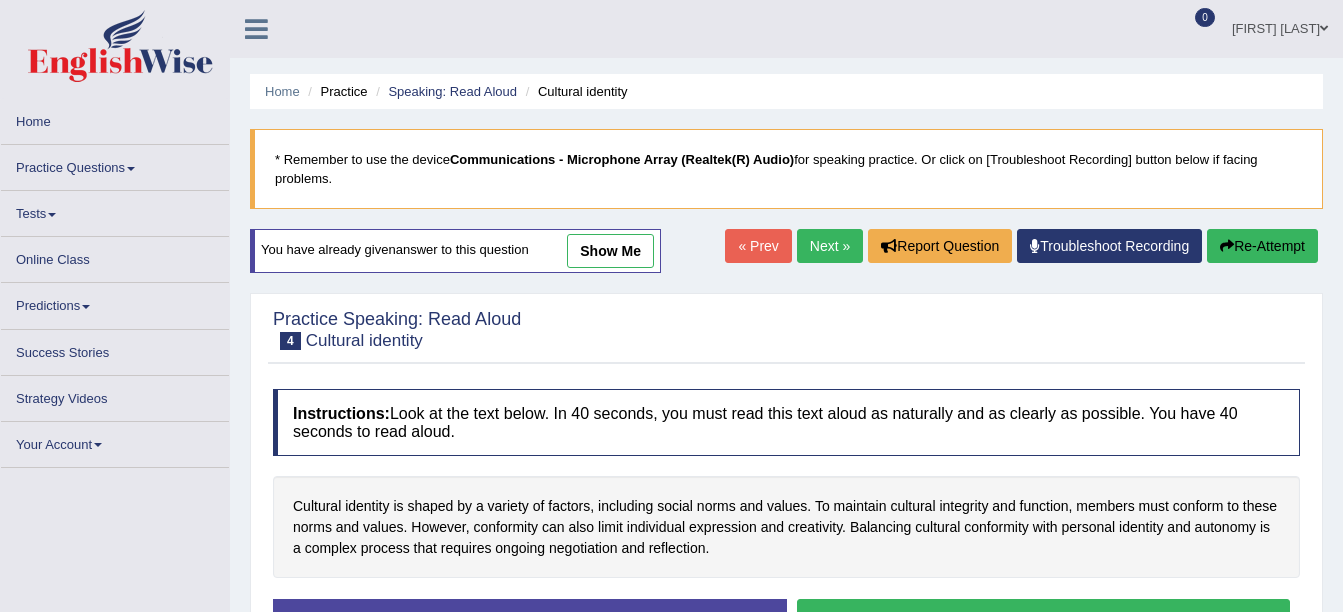 scroll, scrollTop: 0, scrollLeft: 0, axis: both 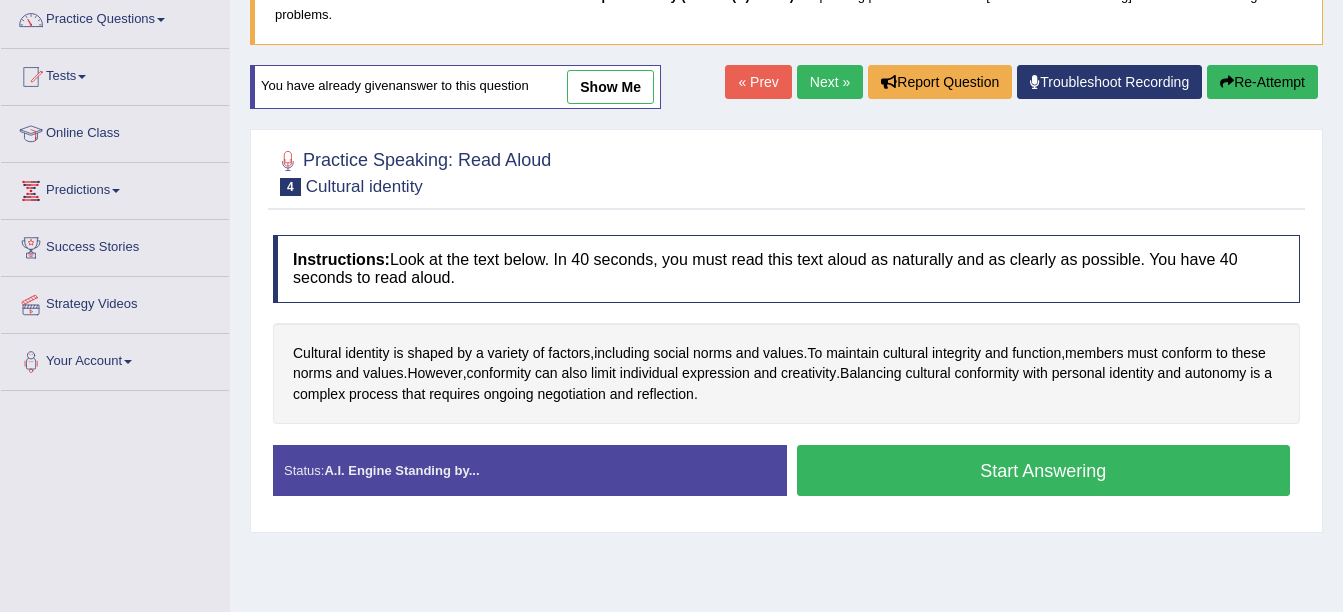 click on "Start Answering" at bounding box center (1044, 470) 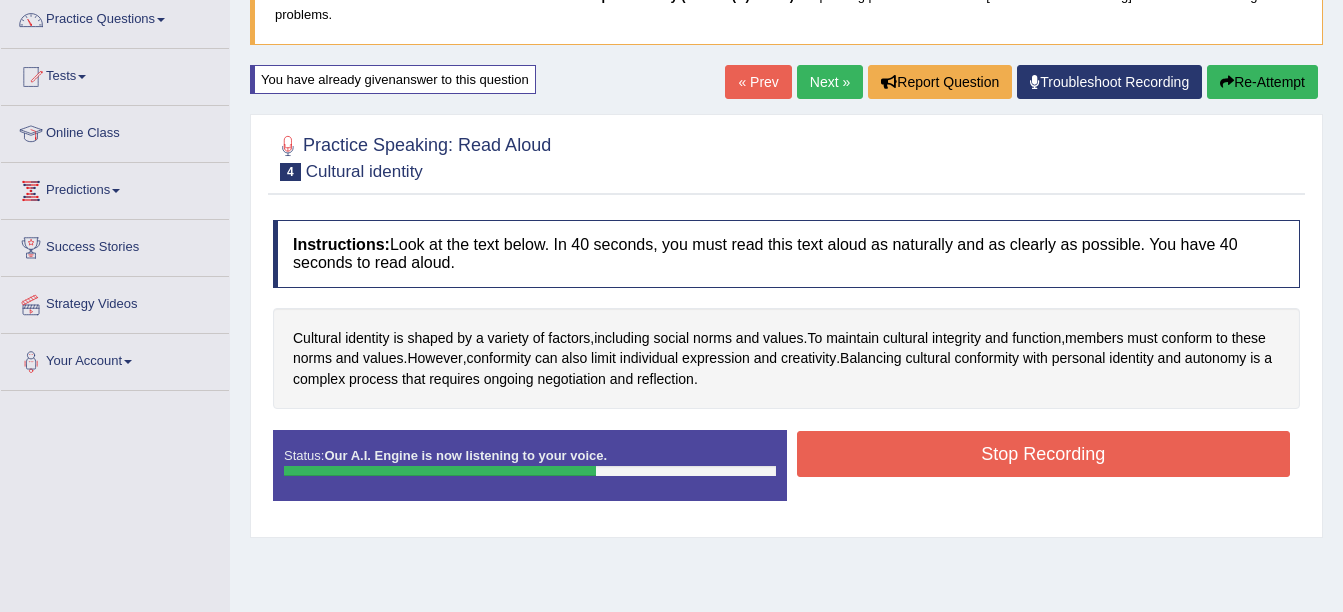 click on "Stop Recording" at bounding box center (1044, 454) 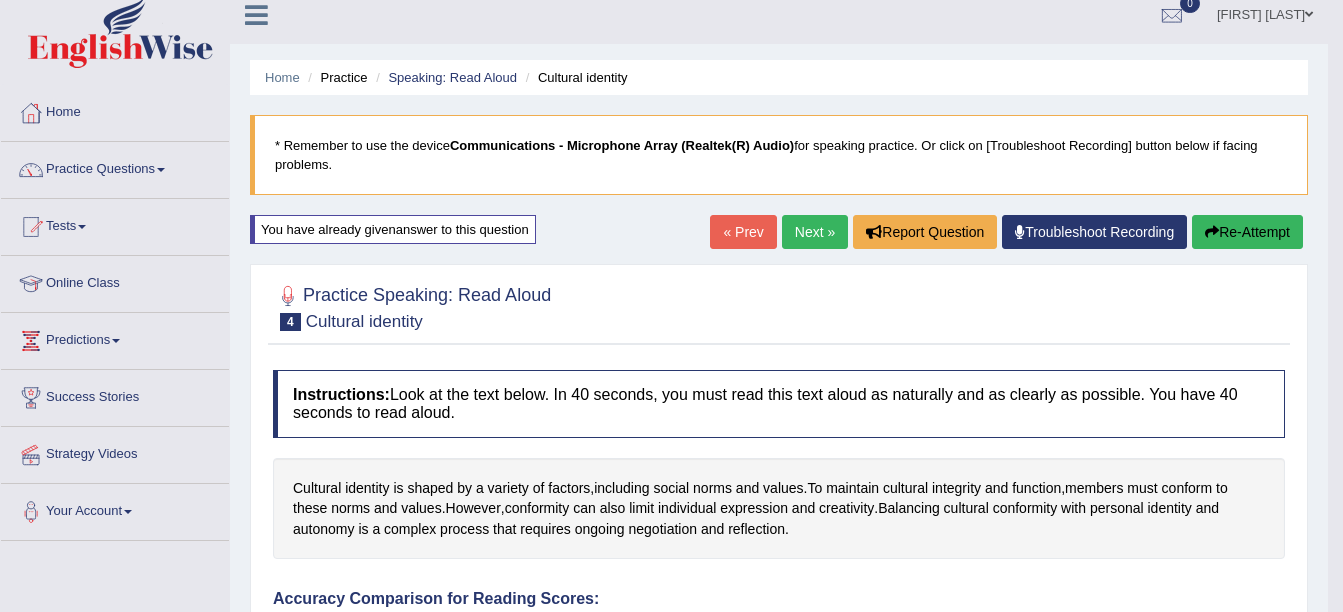 scroll, scrollTop: 13, scrollLeft: 0, axis: vertical 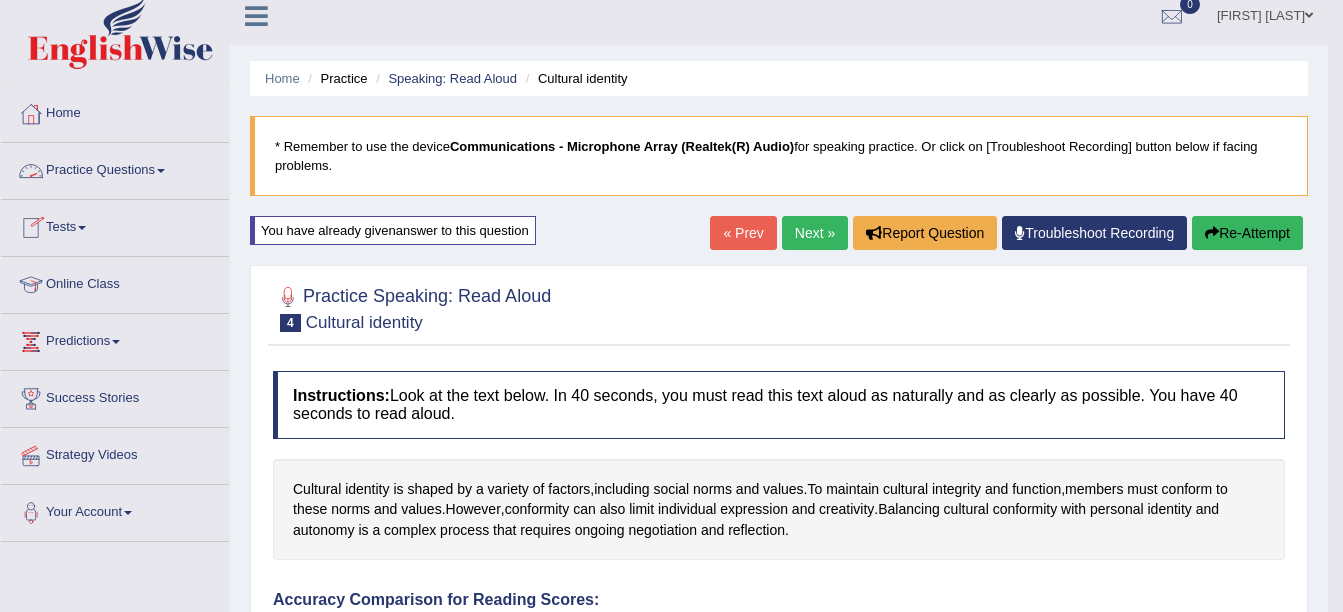 click at bounding box center (161, 171) 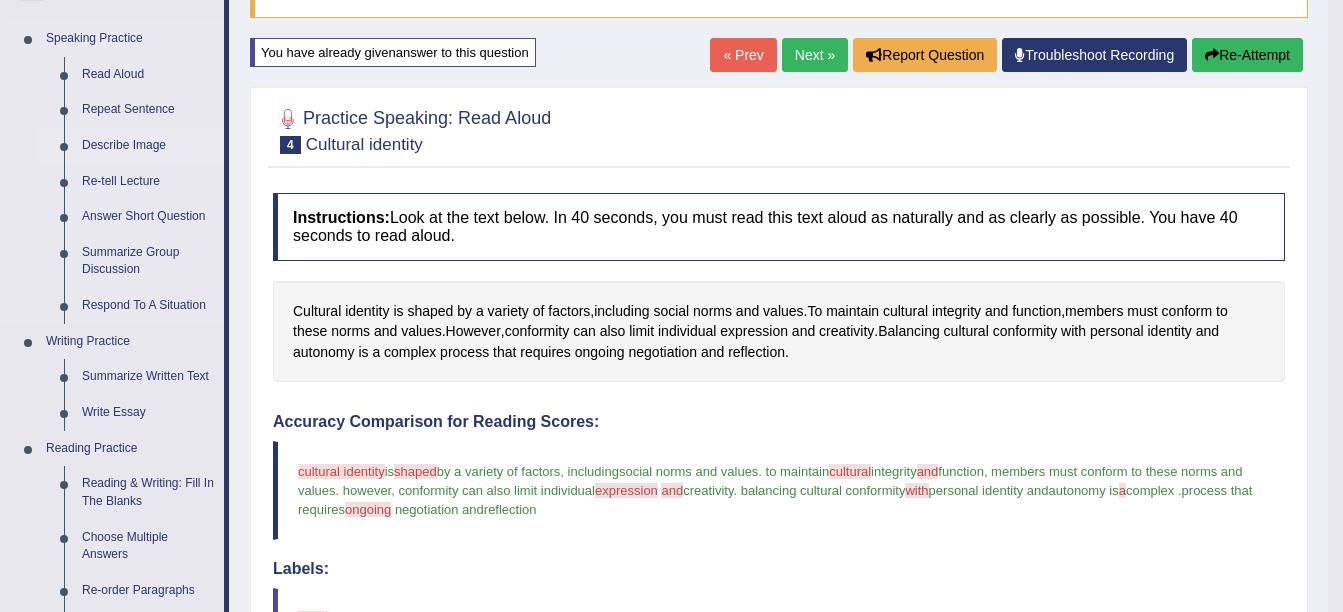 scroll, scrollTop: 218, scrollLeft: 0, axis: vertical 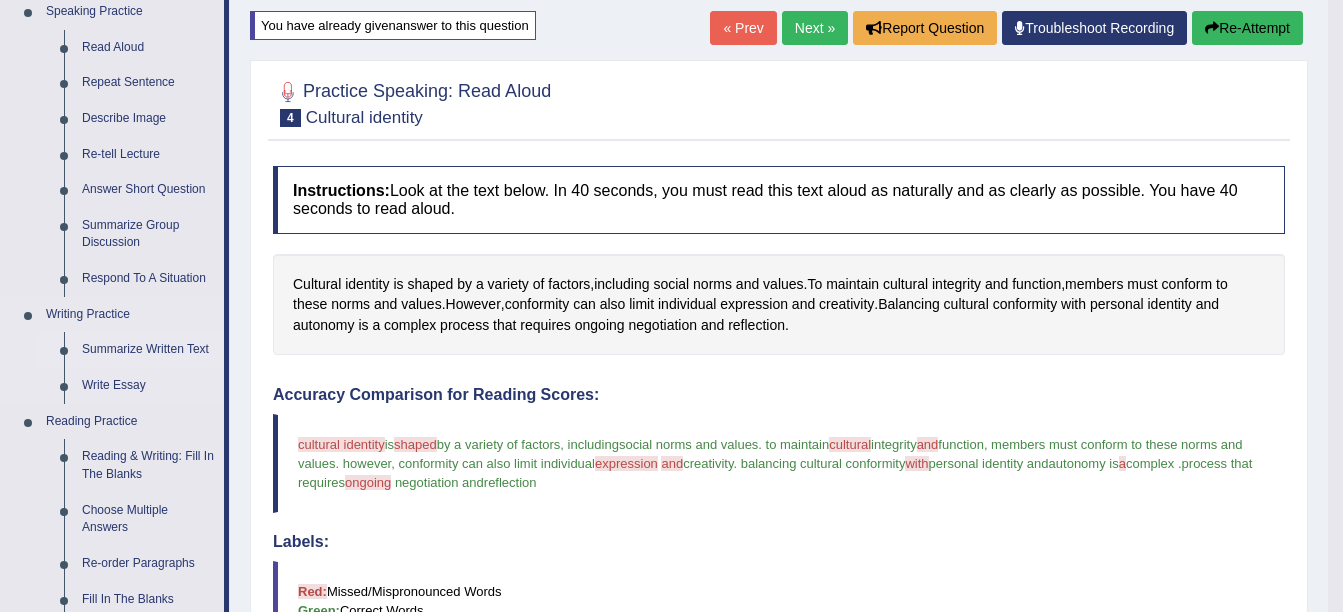 click on "Summarize Written Text" at bounding box center [148, 350] 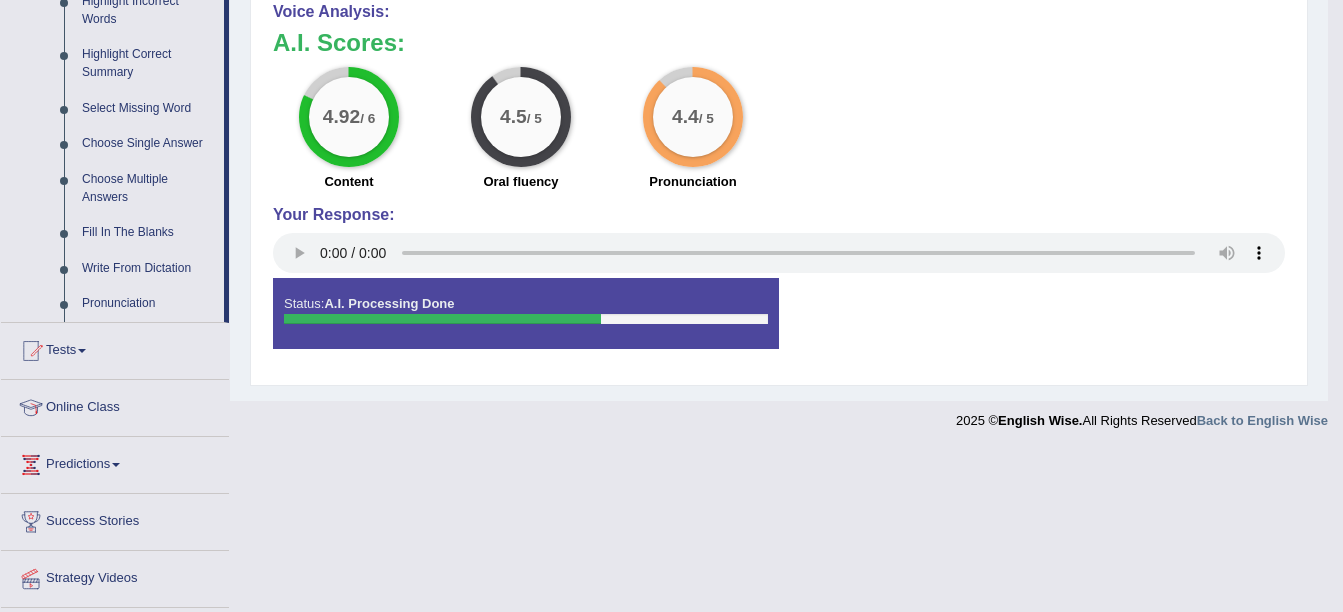 scroll, scrollTop: 1004, scrollLeft: 0, axis: vertical 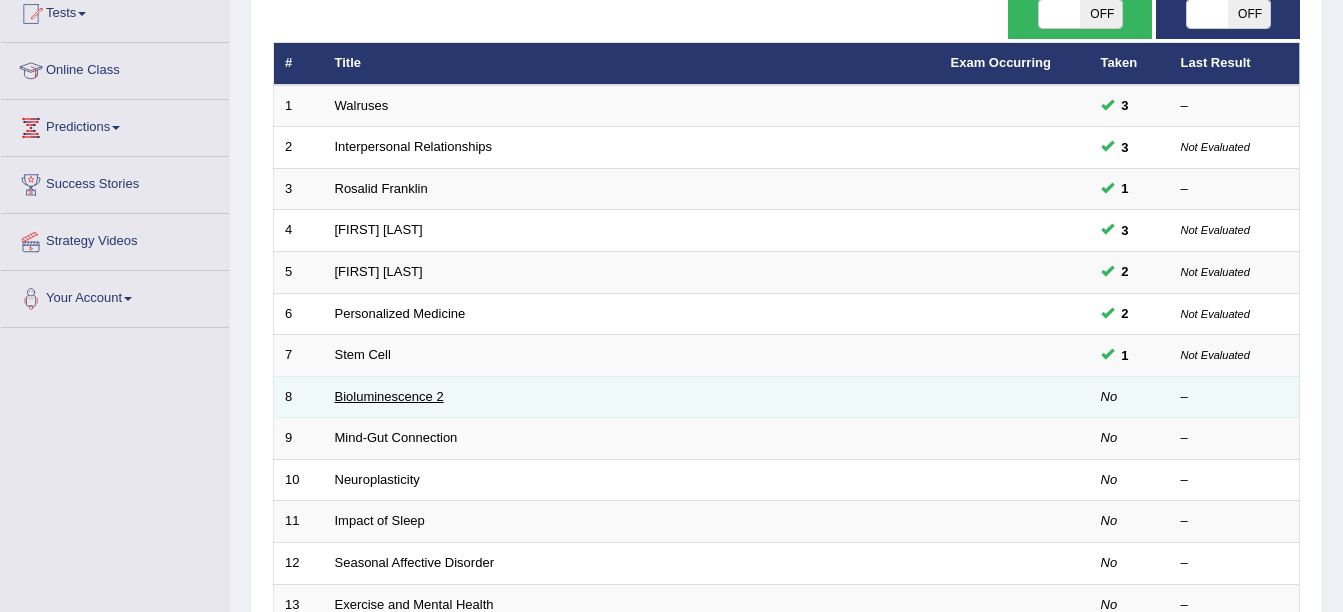 click on "Bioluminescence 2" at bounding box center [389, 396] 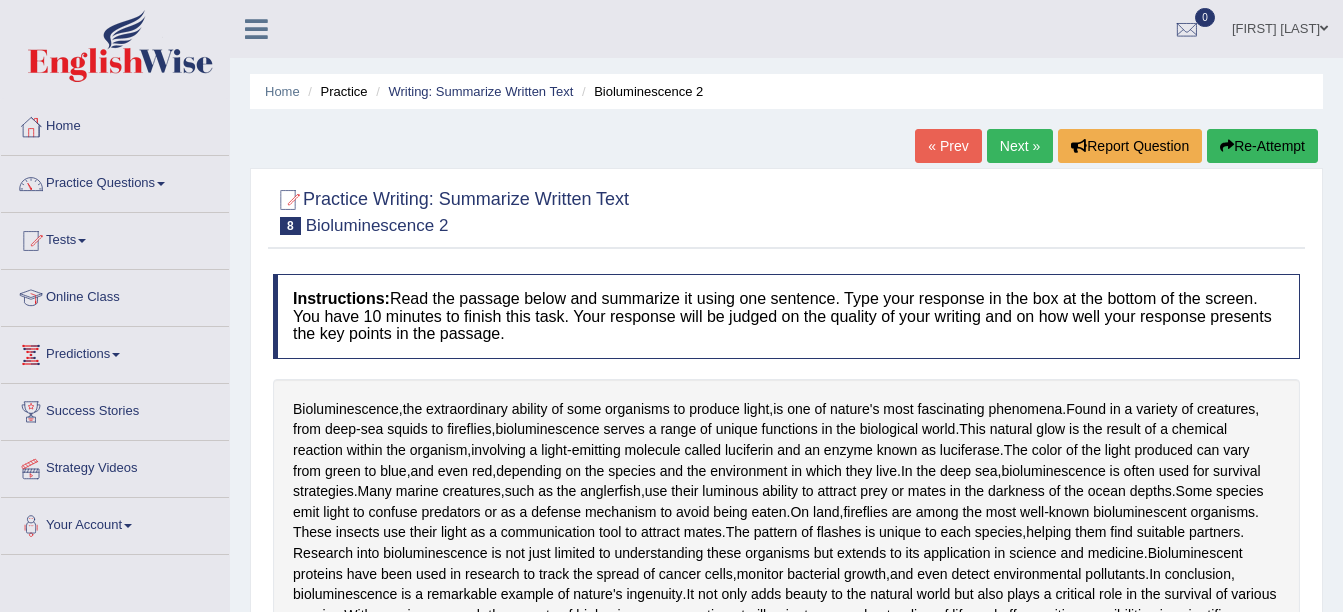 scroll, scrollTop: 0, scrollLeft: 0, axis: both 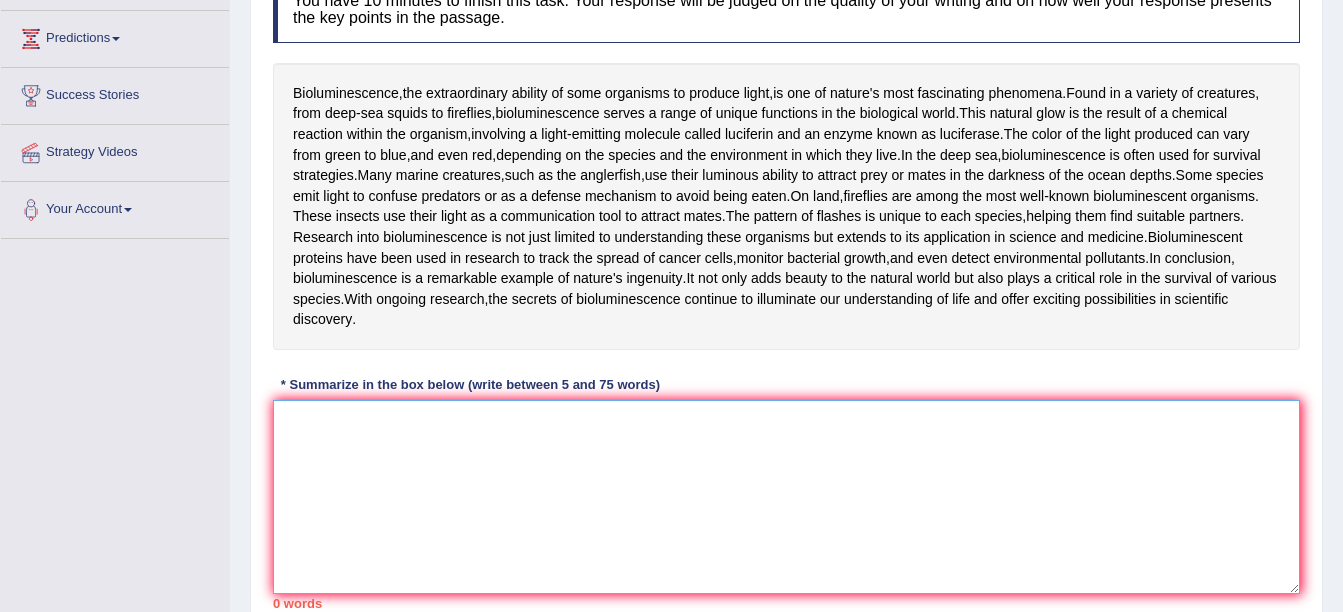 click at bounding box center [786, 497] 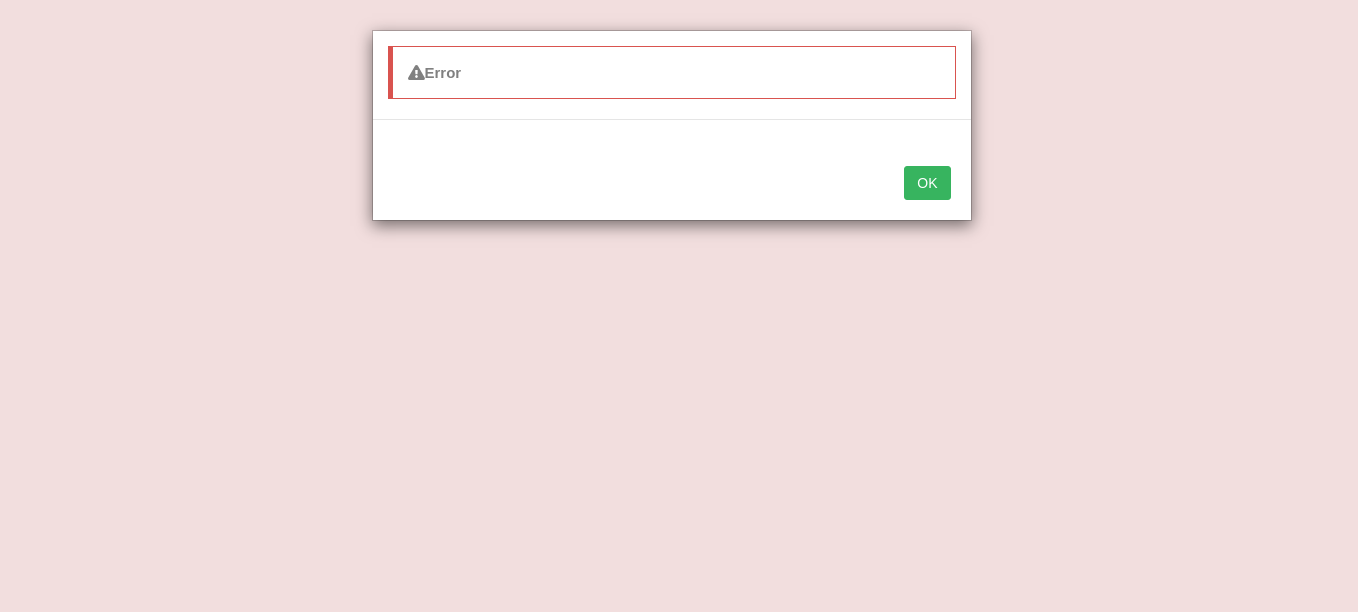 type on "Bioluminescence the extraordinary ability of some organi" 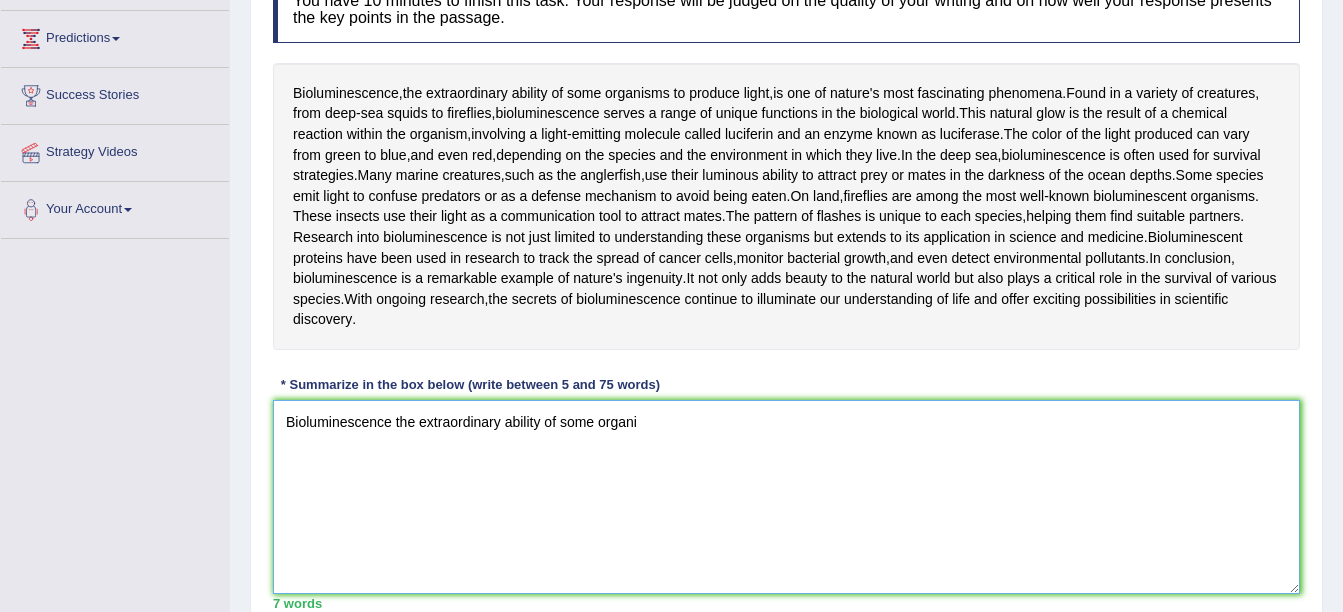 click on "Bioluminescence the extraordinary ability of some organi" at bounding box center (786, 497) 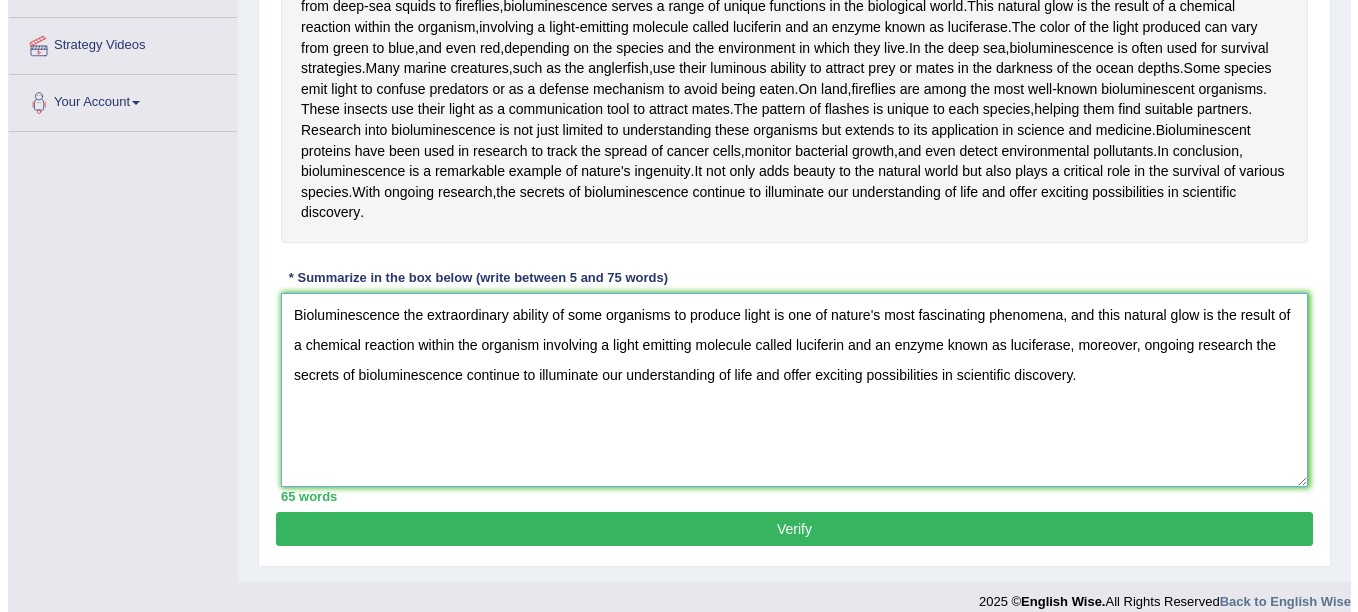 scroll, scrollTop: 424, scrollLeft: 0, axis: vertical 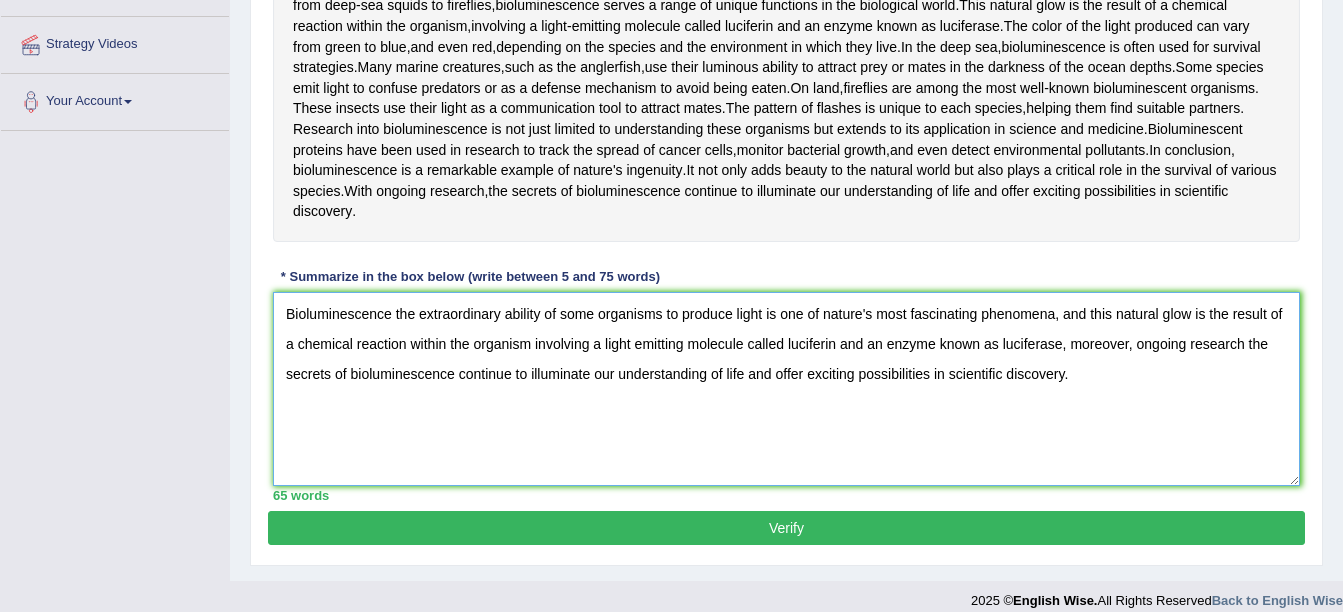 type on "Bioluminescence the extraordinary ability of some organisms to produce light is one of nature's most fascinating phenomena, and this natural glow is the result of a chemical reaction within the organism involving a light emitting molecule called luciferin and an enzyme known as luciferase, moreover, ongoing research the secrets of bioluminescence continue to illuminate our understanding of life and offer exciting possibilities in scientific discovery." 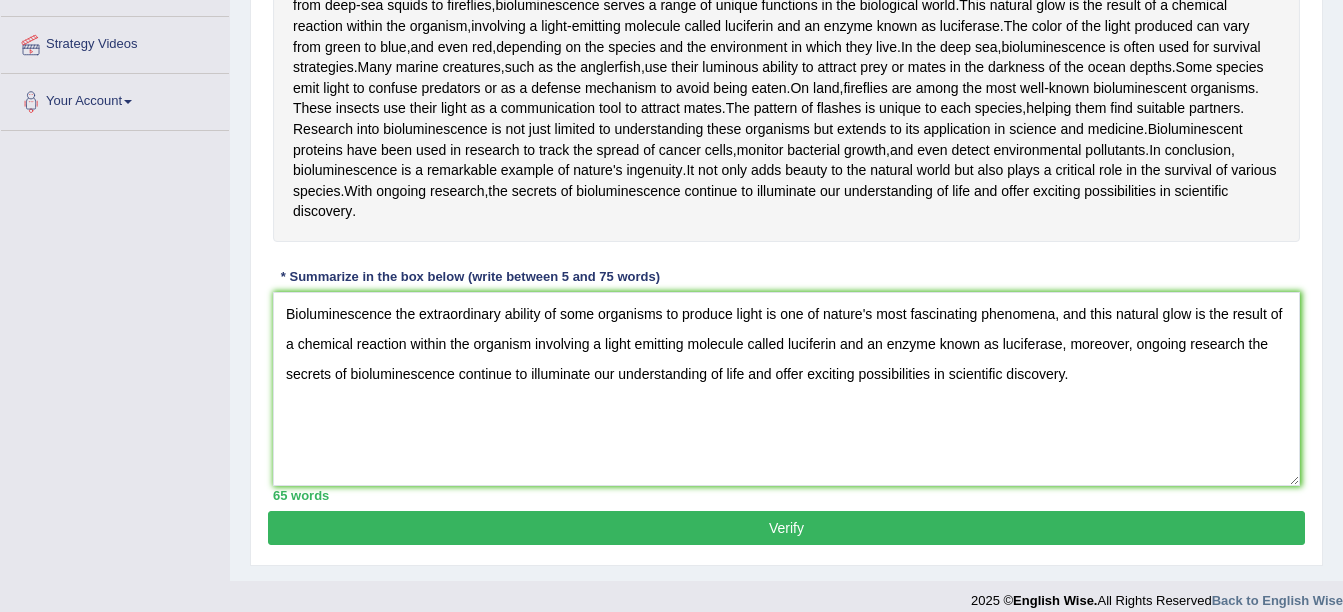 click on "Verify" at bounding box center [786, 528] 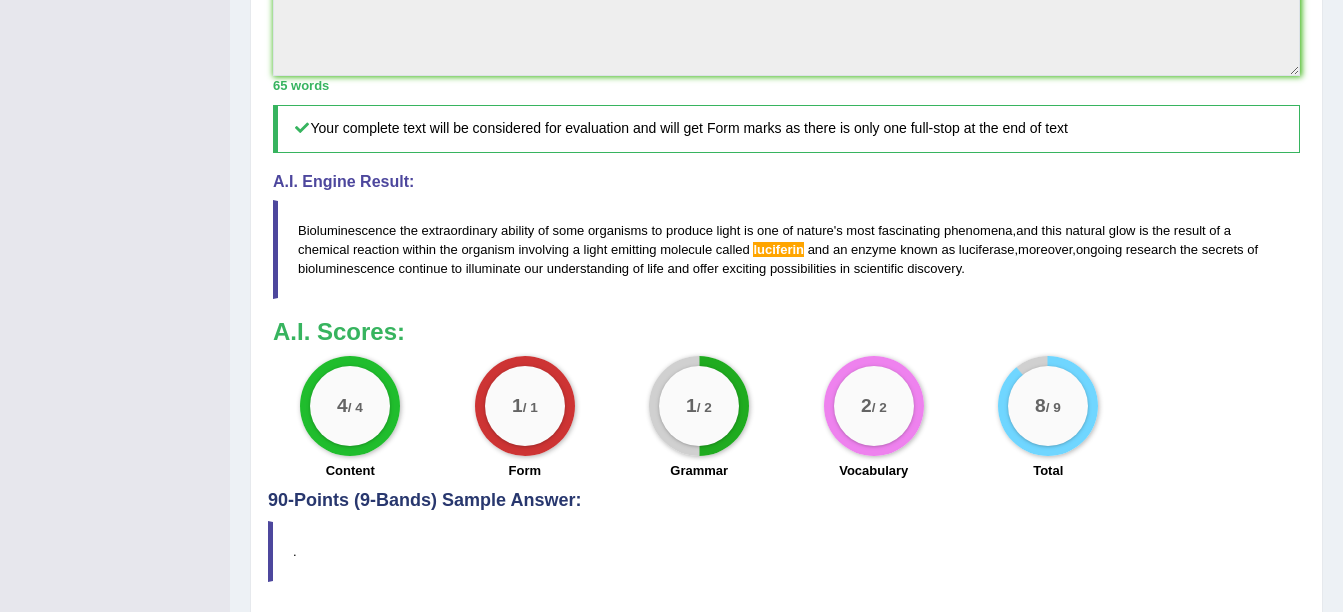 scroll, scrollTop: 870, scrollLeft: 0, axis: vertical 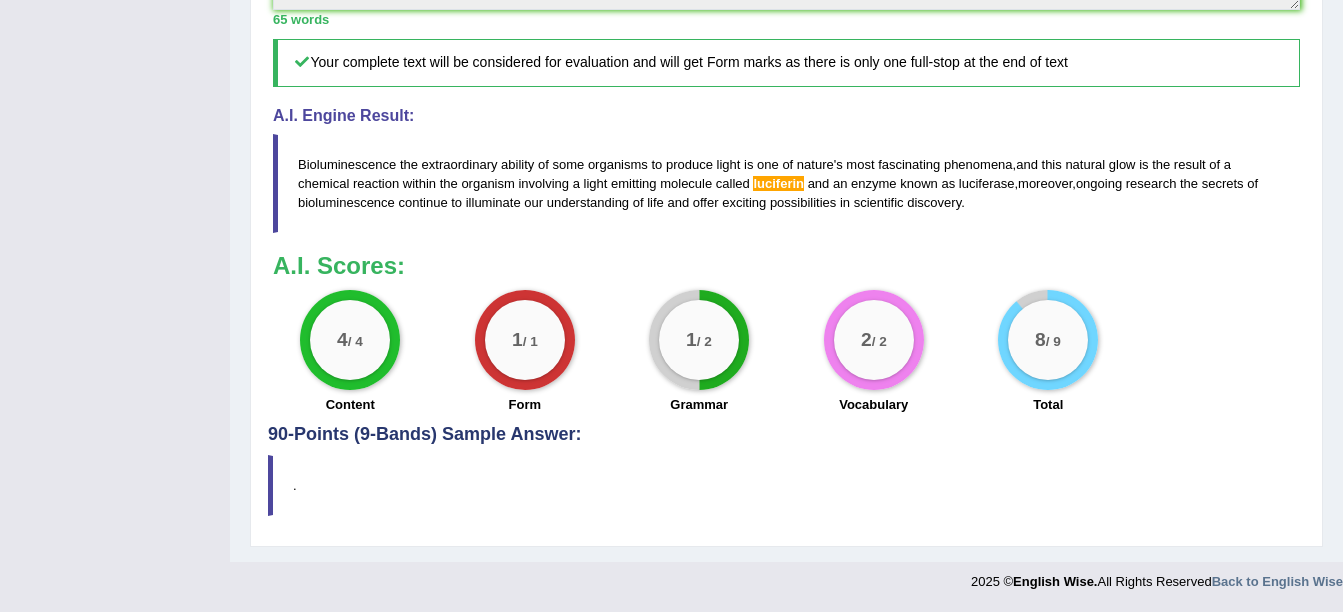 click on "2  / 2              Vocabulary" at bounding box center (874, 354) 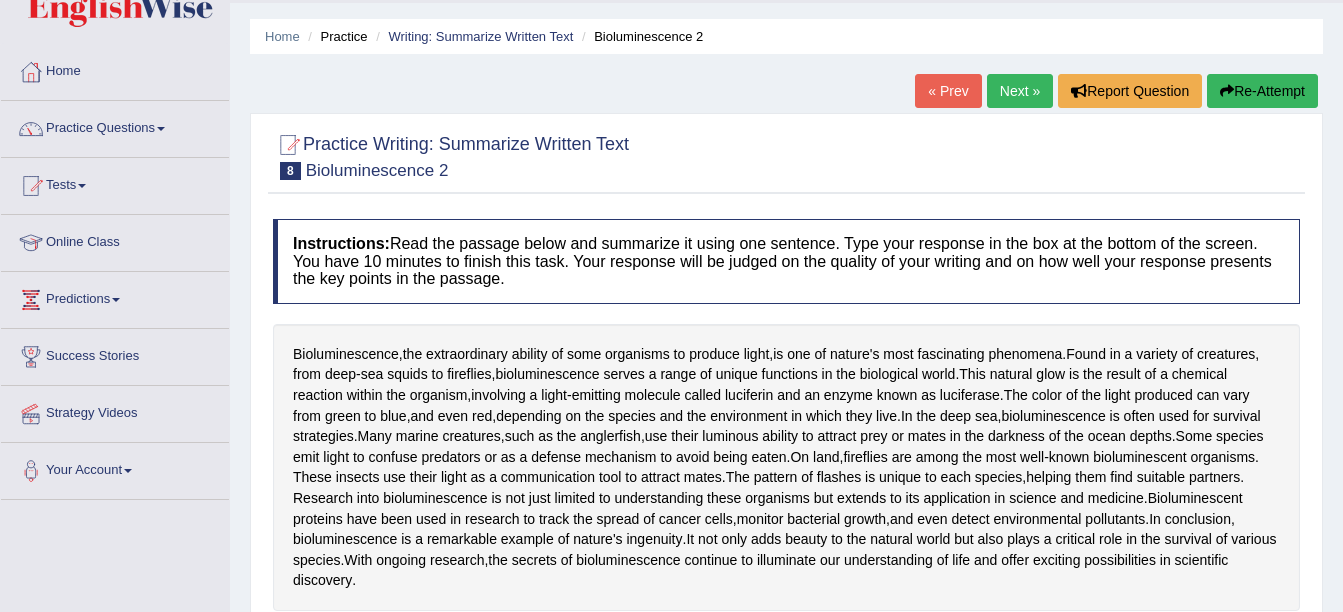 scroll, scrollTop: 0, scrollLeft: 0, axis: both 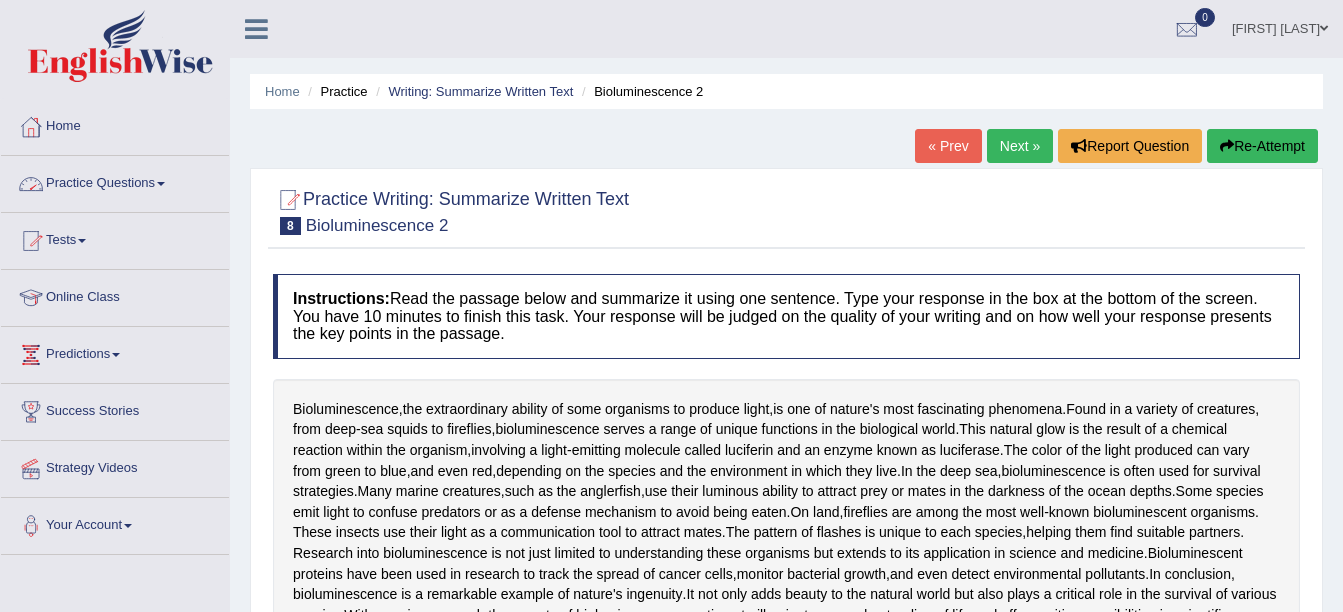 click on "Practice Questions" at bounding box center (115, 181) 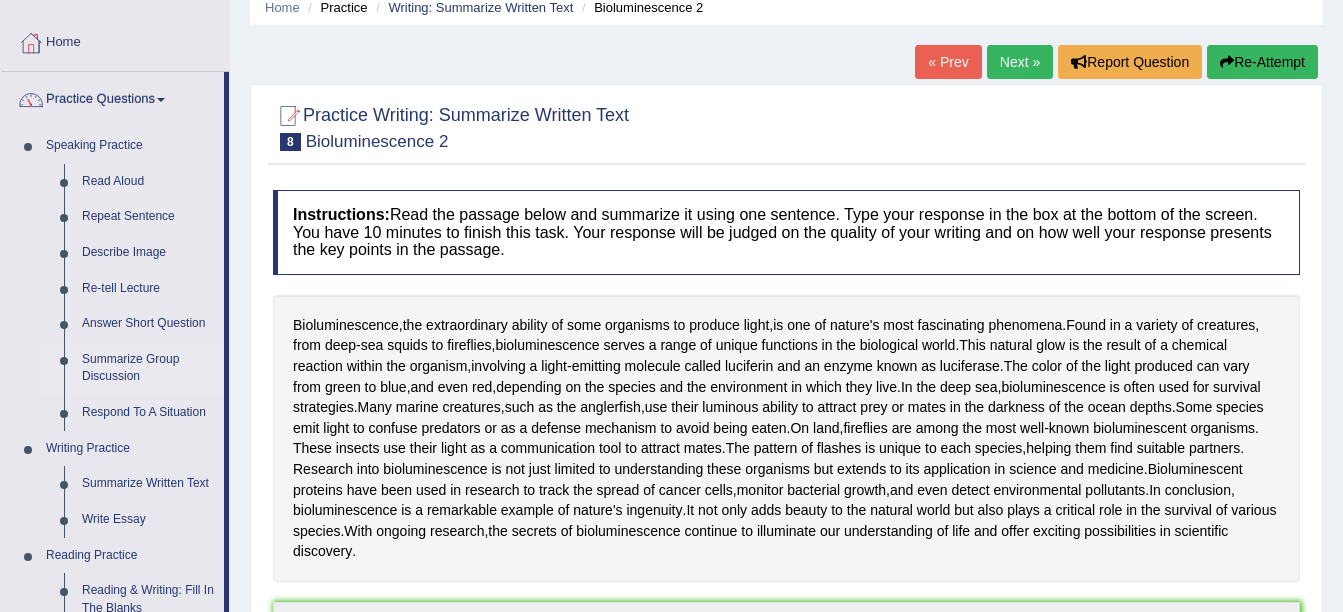 scroll, scrollTop: 83, scrollLeft: 0, axis: vertical 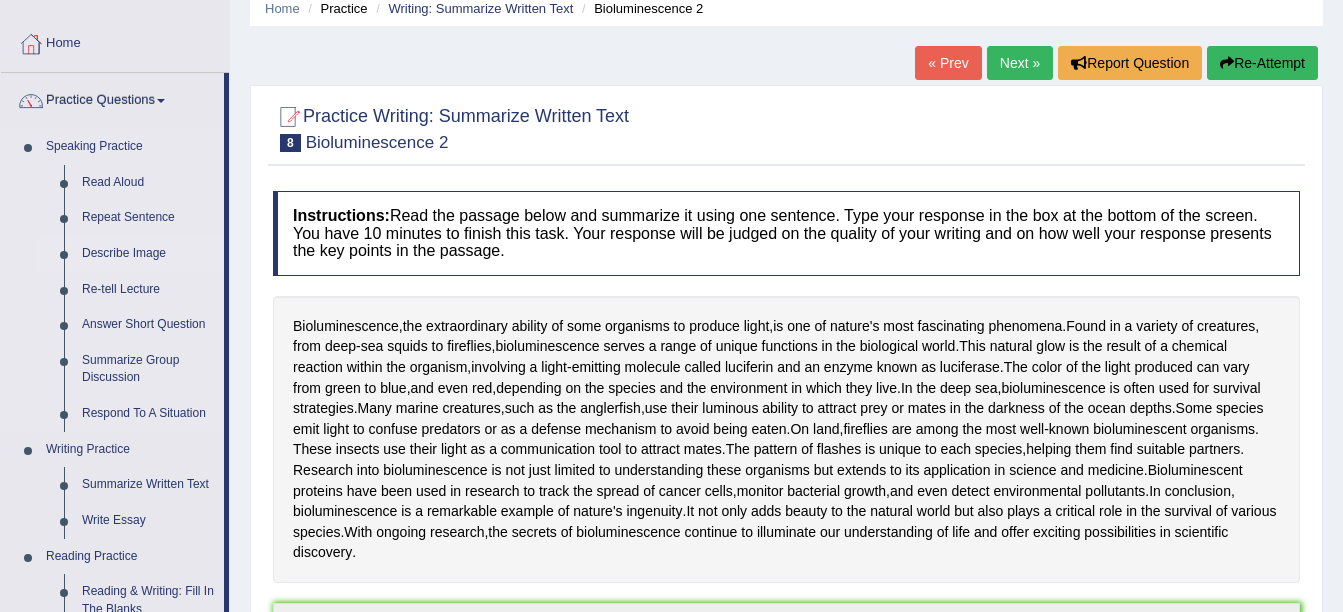 click on "Describe Image" at bounding box center (148, 254) 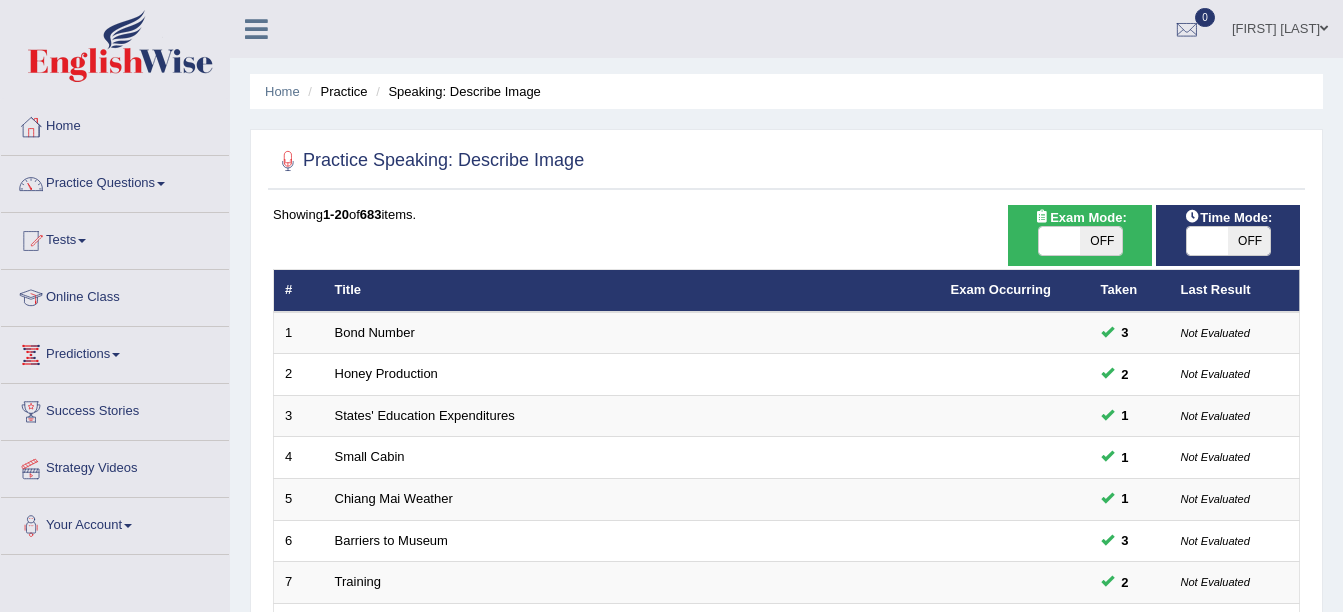 scroll, scrollTop: 0, scrollLeft: 0, axis: both 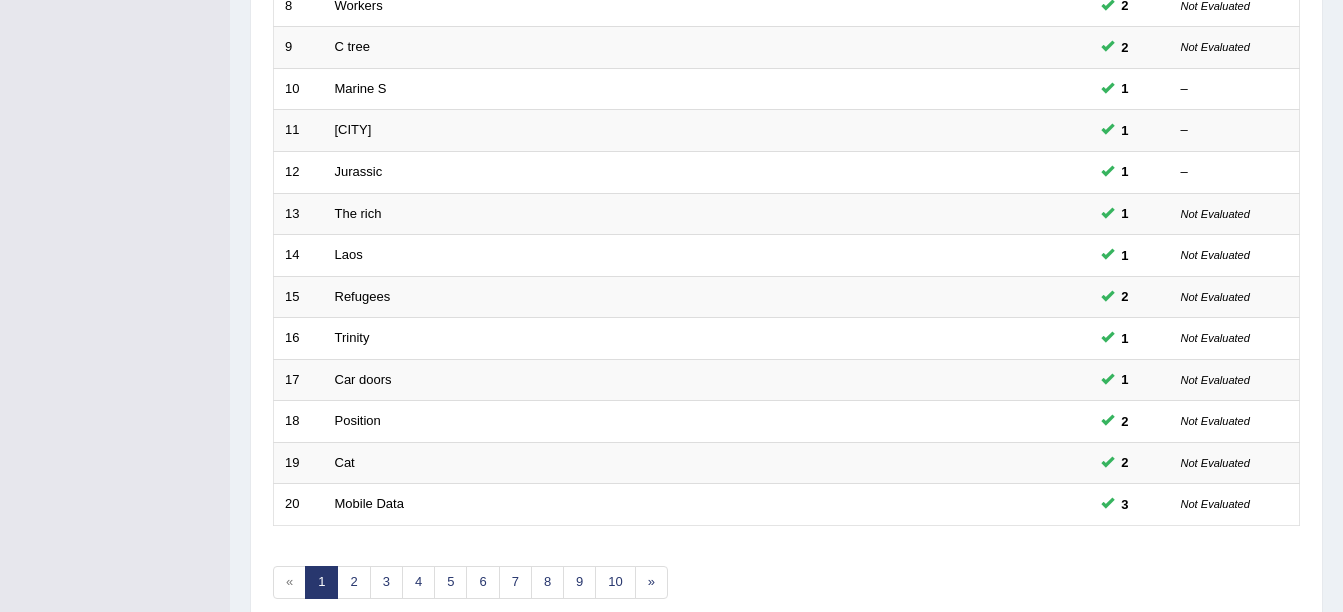 click on "Bond Number" at bounding box center [375, -286] 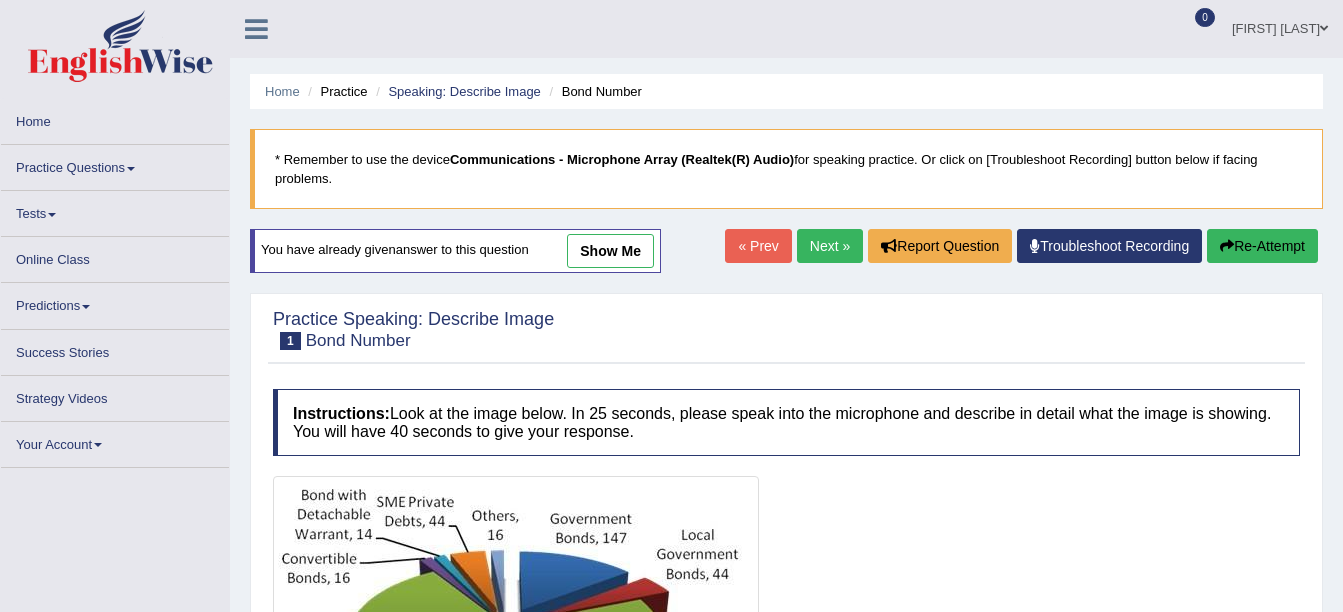 scroll, scrollTop: 0, scrollLeft: 0, axis: both 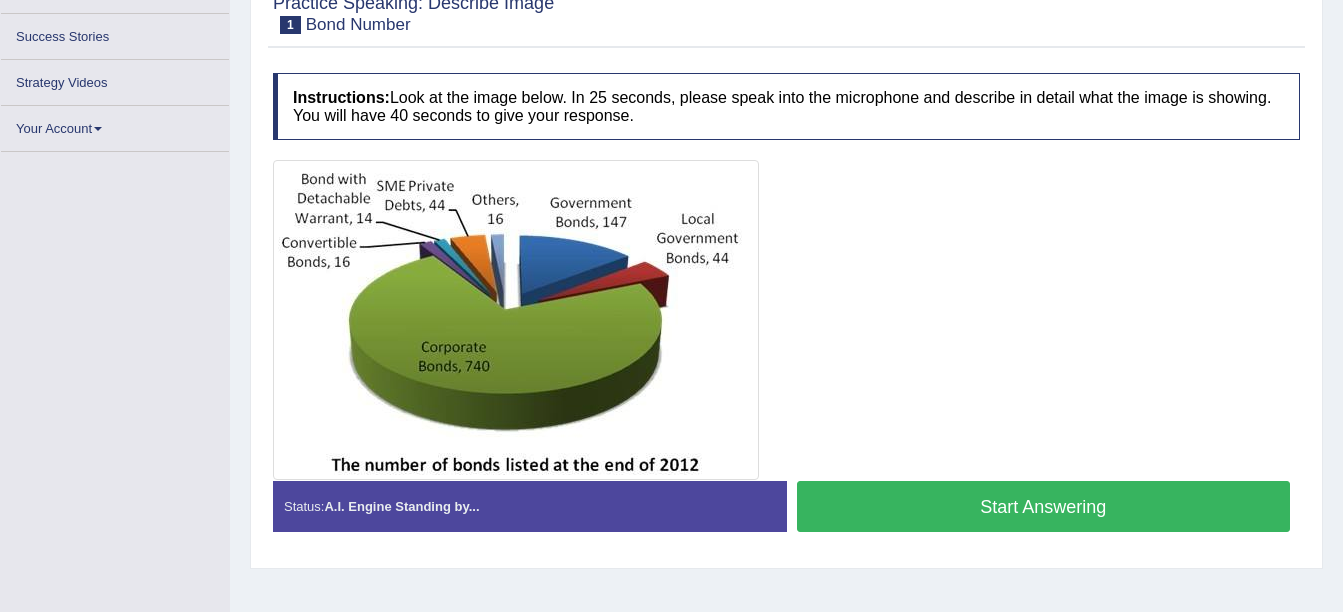 click on "Start Answering" at bounding box center (1044, 506) 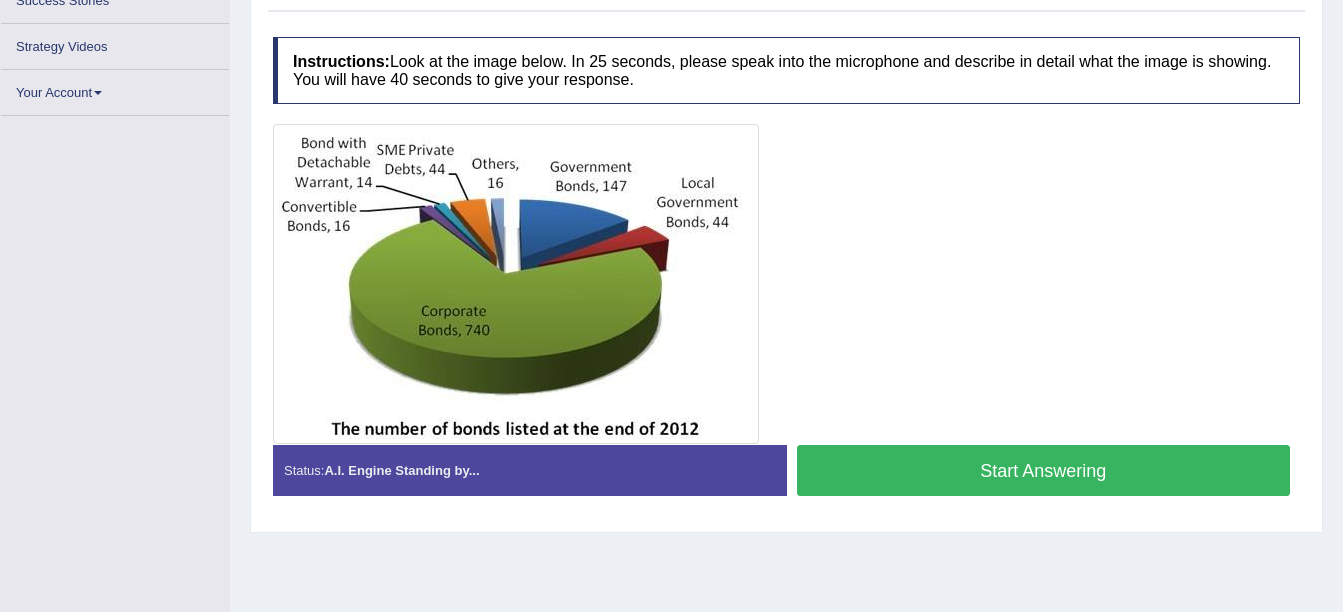 scroll, scrollTop: 438, scrollLeft: 0, axis: vertical 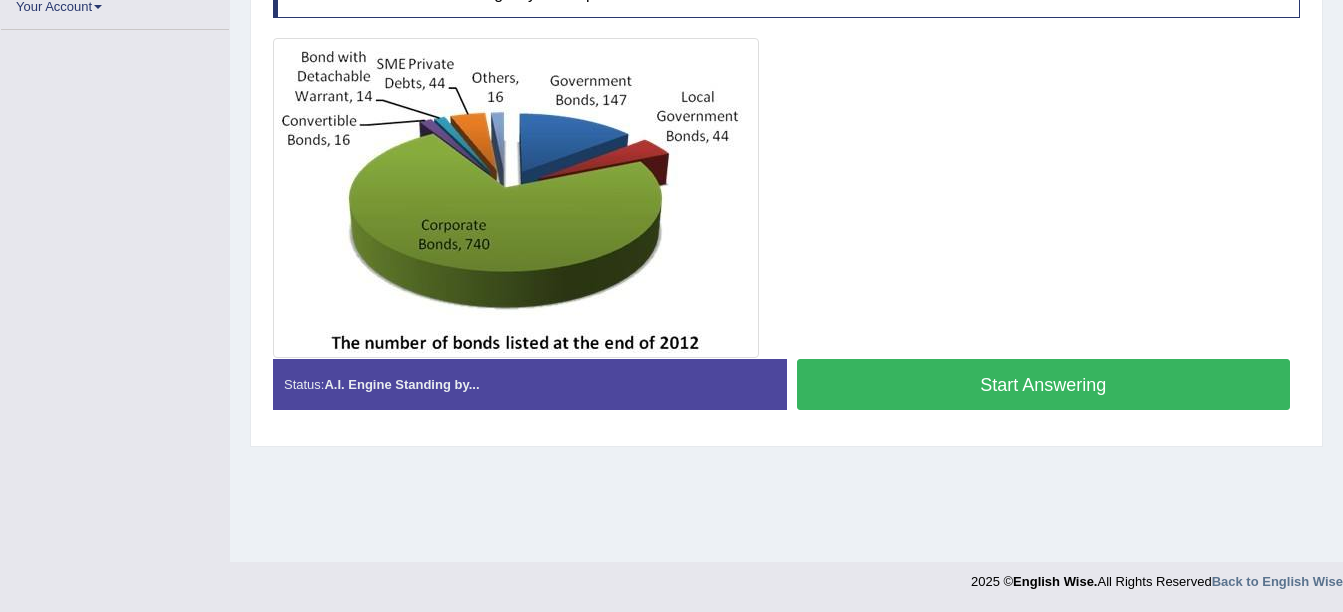 click on "Start Answering" at bounding box center (1044, 384) 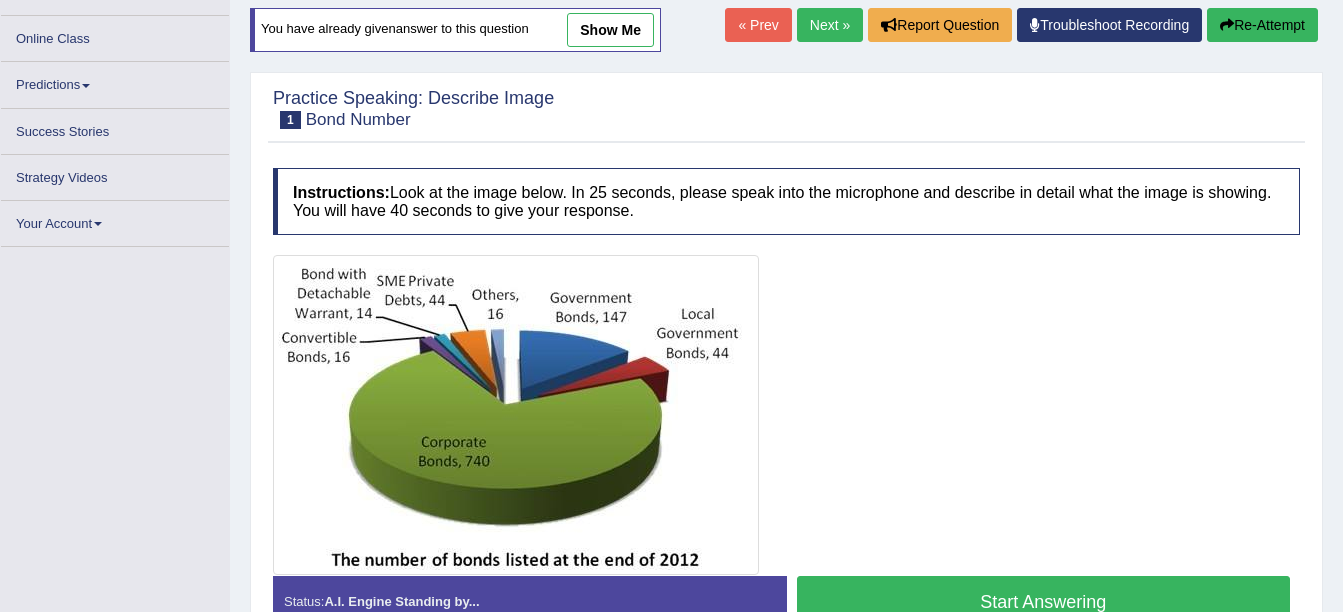 scroll, scrollTop: 0, scrollLeft: 0, axis: both 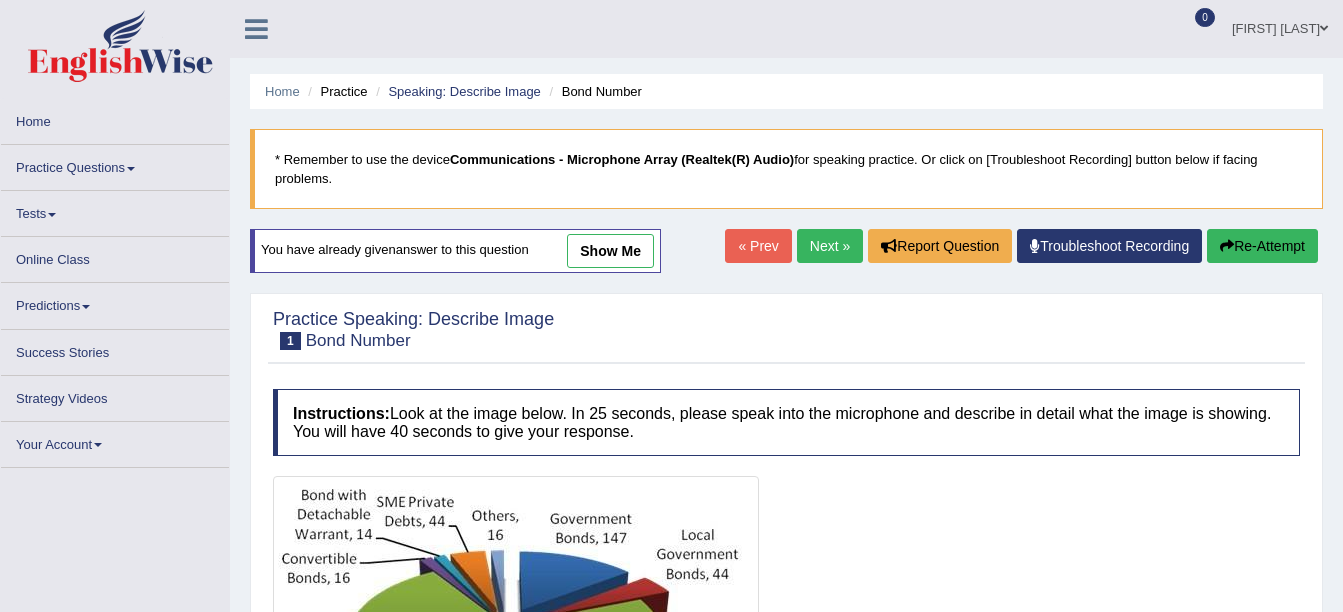 click on "Home" at bounding box center [115, 118] 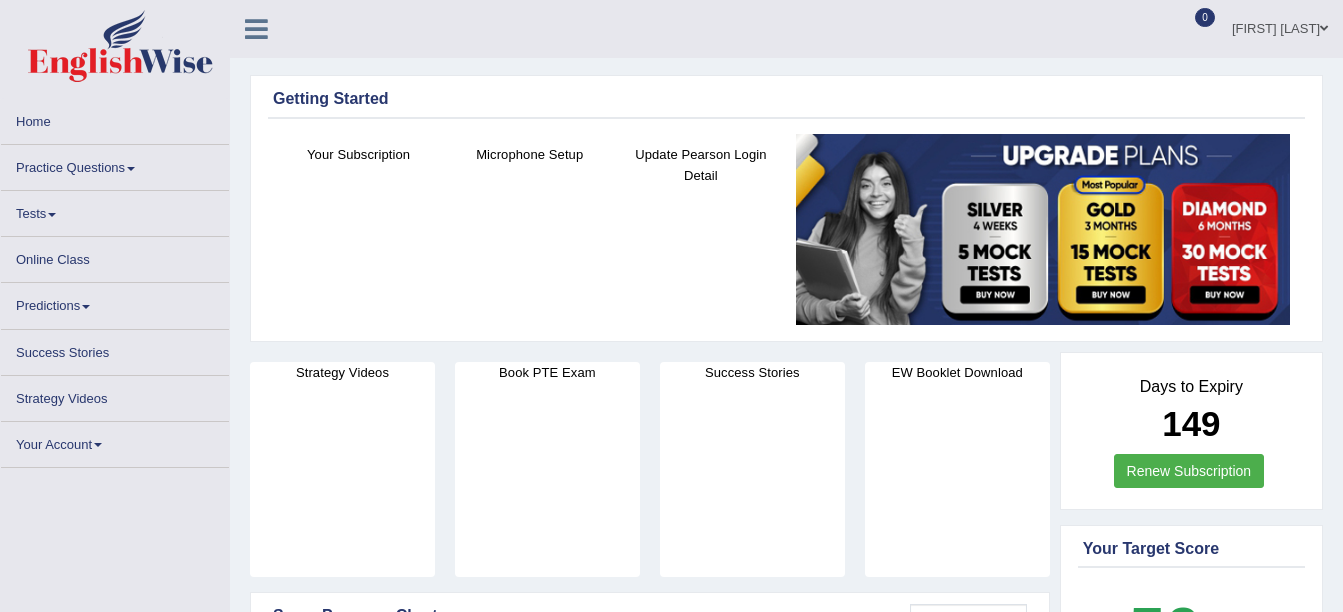 scroll, scrollTop: 0, scrollLeft: 0, axis: both 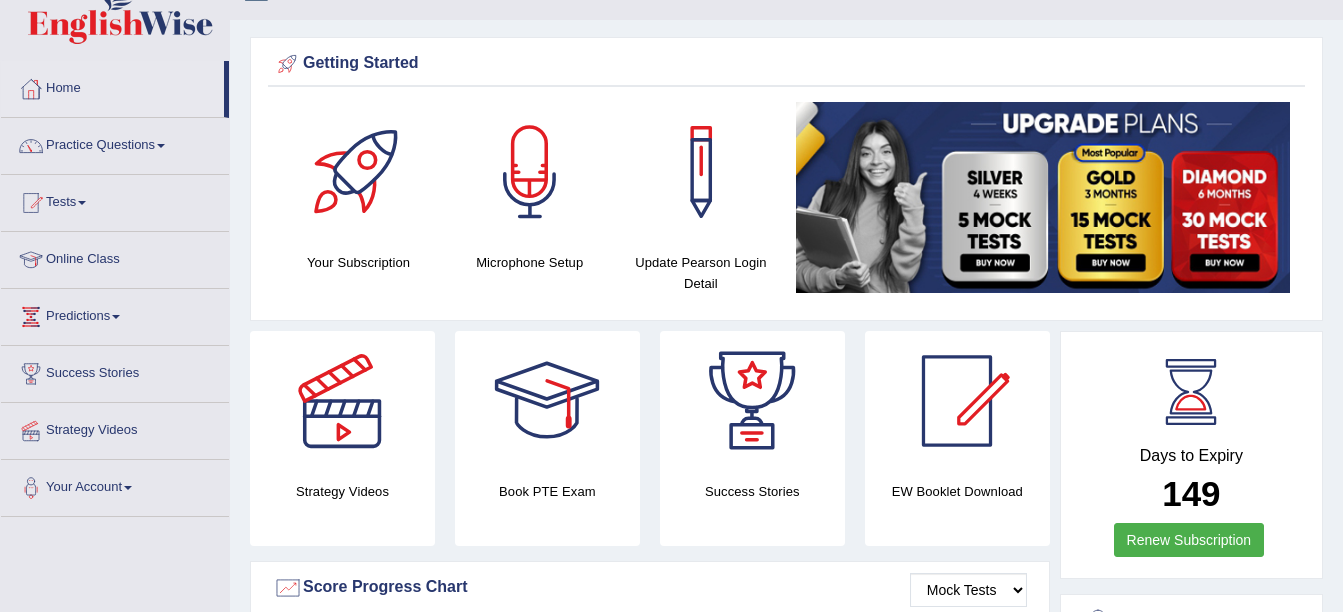 click on "Practice Questions" at bounding box center (115, 143) 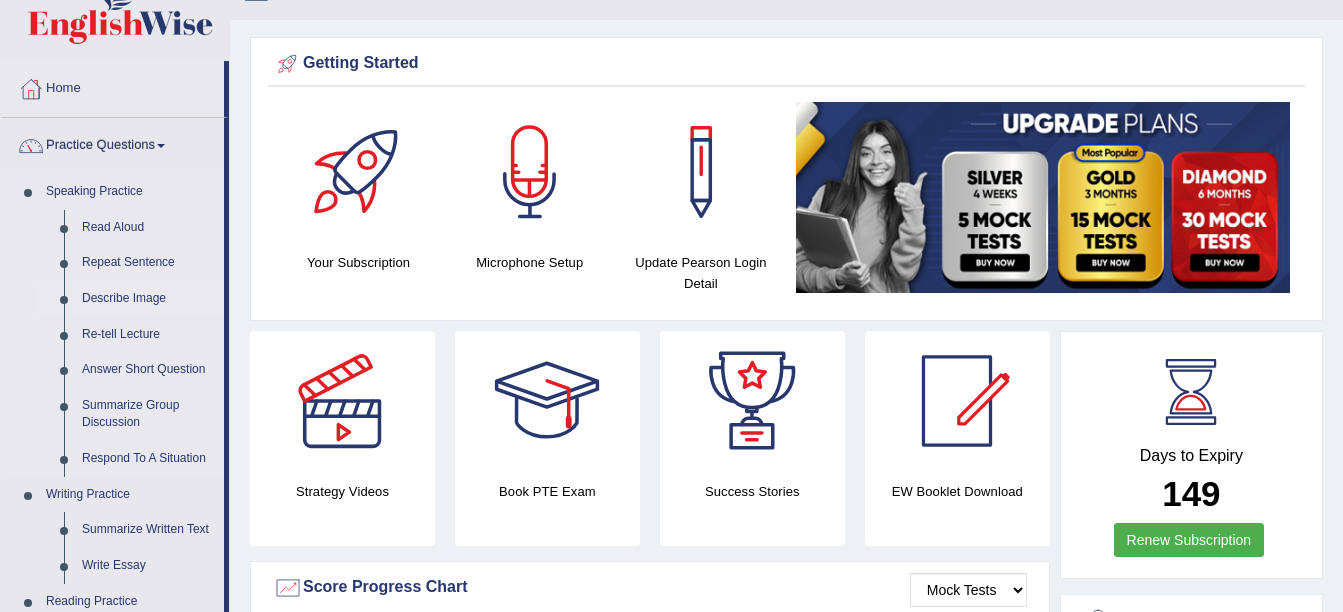 click on "Describe Image" at bounding box center (148, 299) 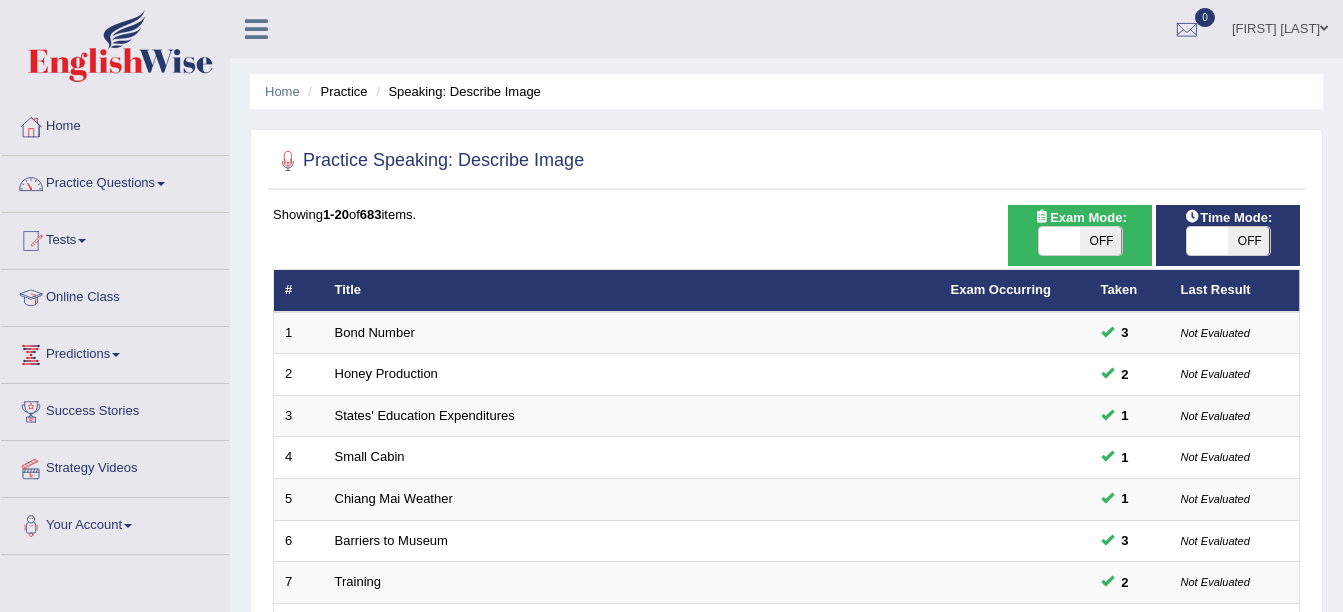 scroll, scrollTop: 0, scrollLeft: 0, axis: both 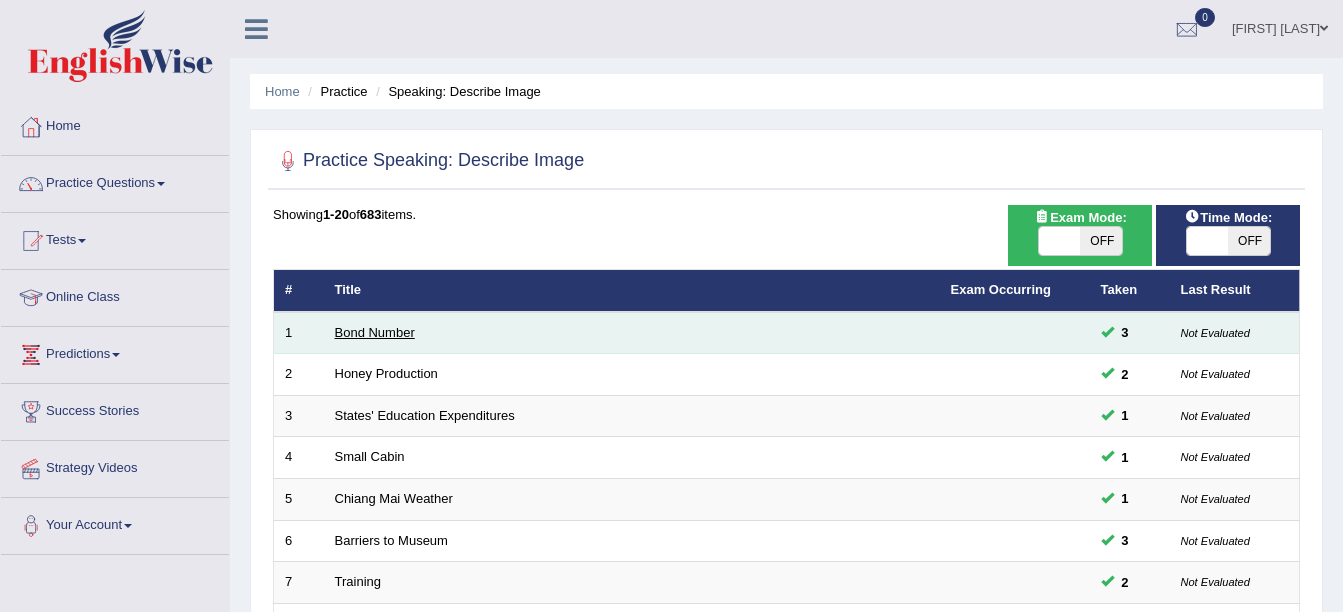 click on "Bond Number" at bounding box center [375, 332] 